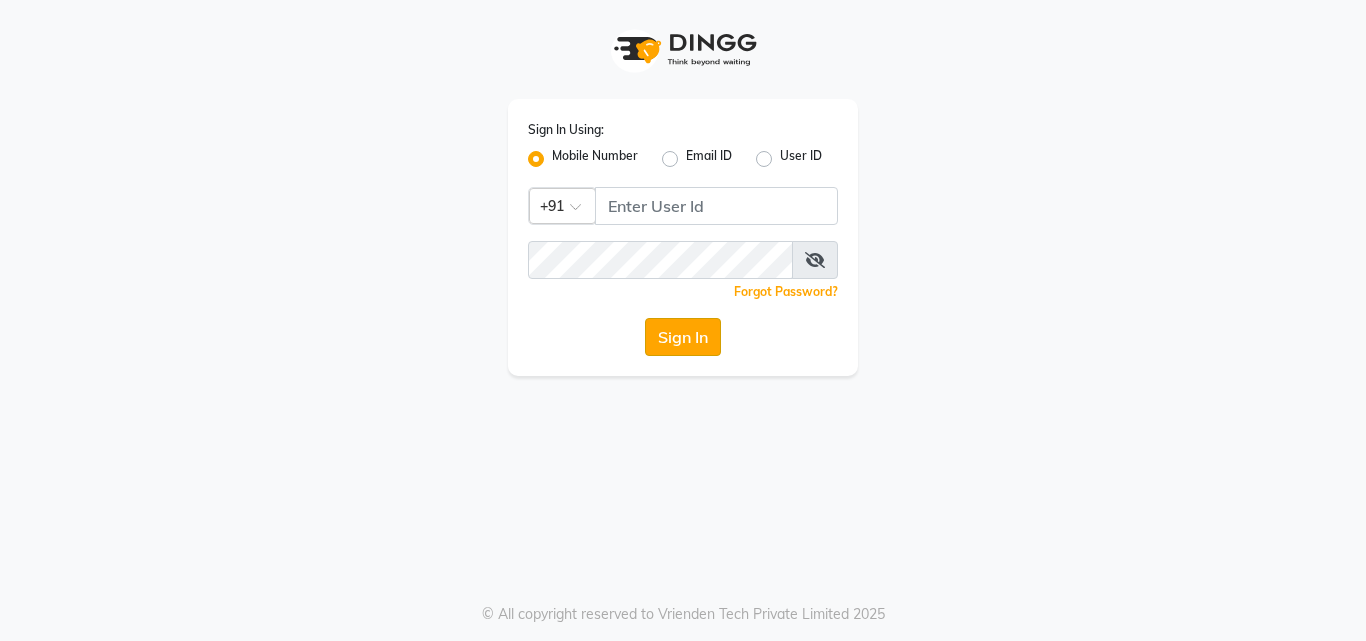 scroll, scrollTop: 0, scrollLeft: 0, axis: both 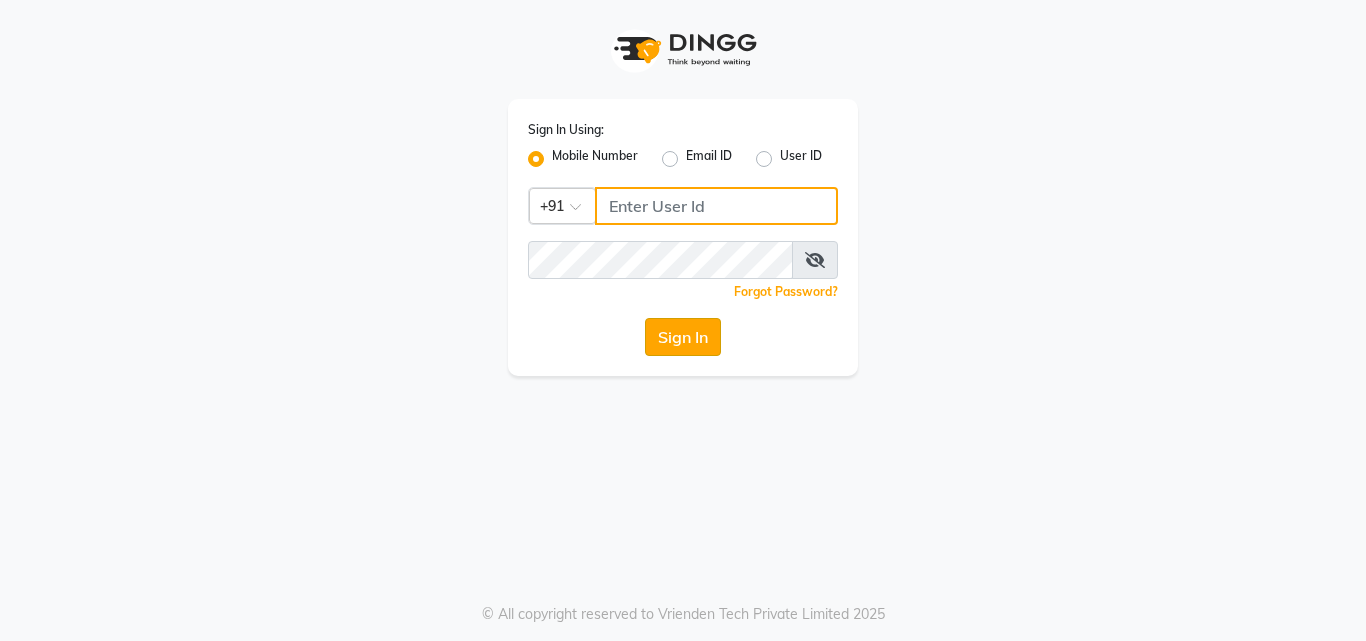 type on "[PHONE]" 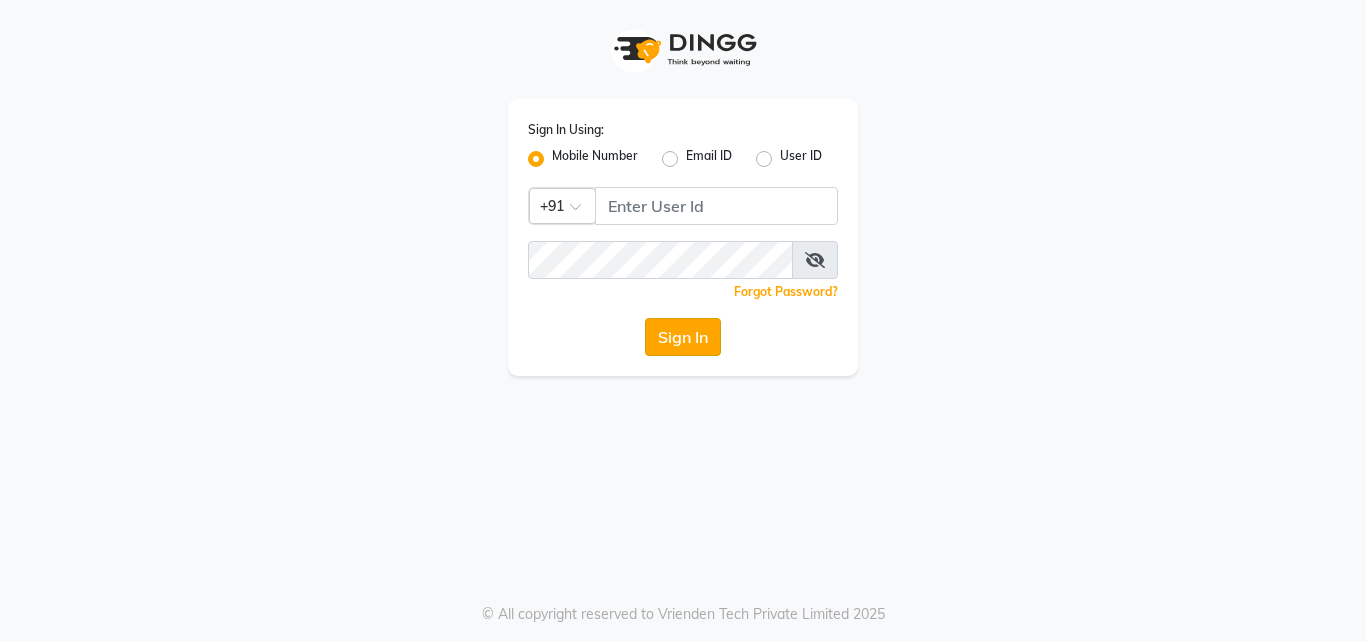 click on "Sign In" 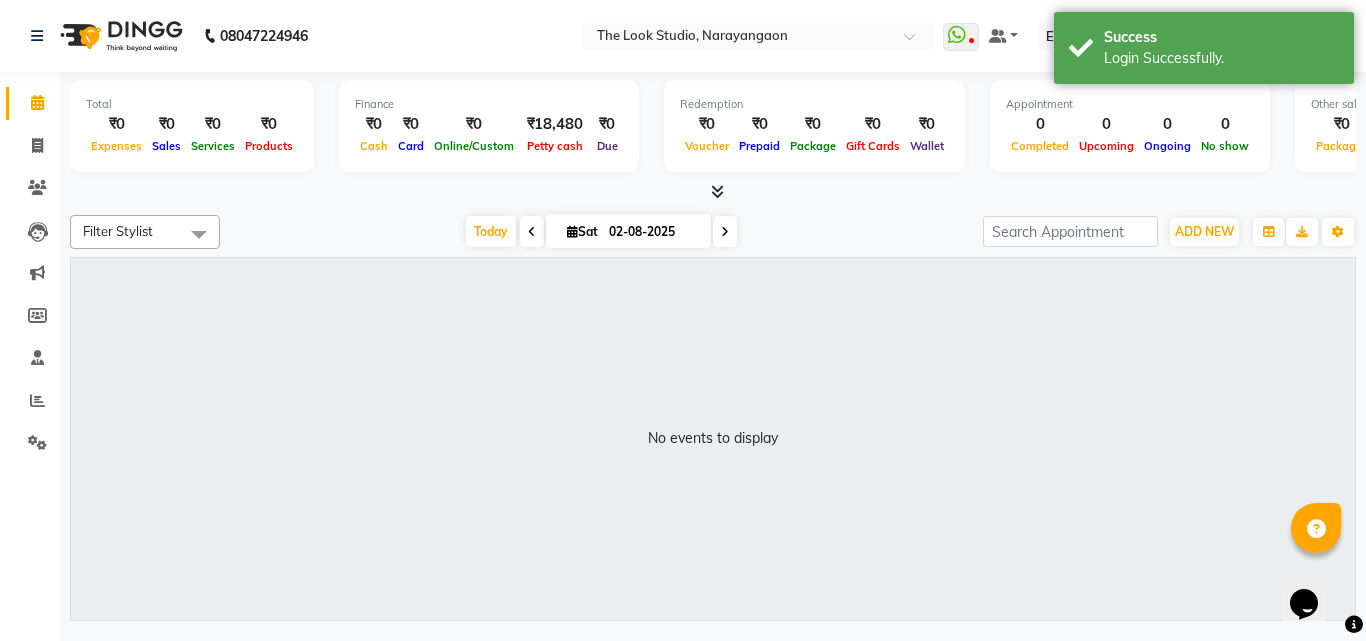 scroll, scrollTop: 0, scrollLeft: 0, axis: both 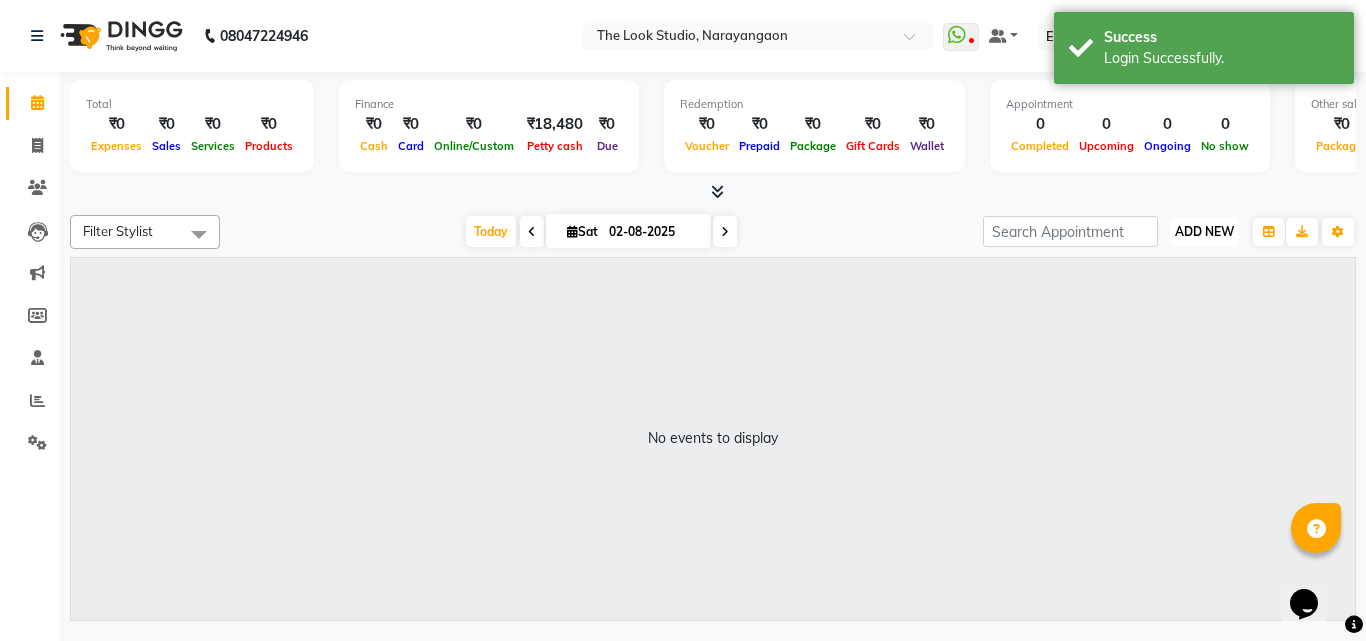 click on "ADD NEW" at bounding box center (1204, 231) 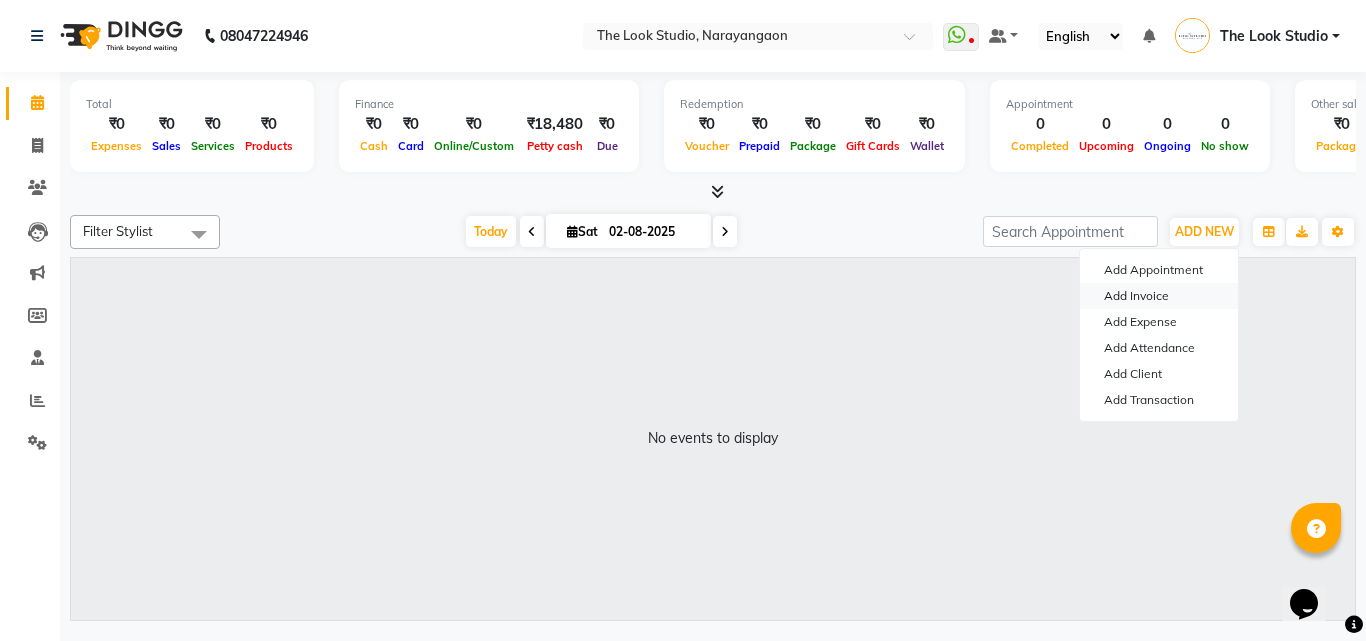 click on "Add Invoice" at bounding box center [1159, 296] 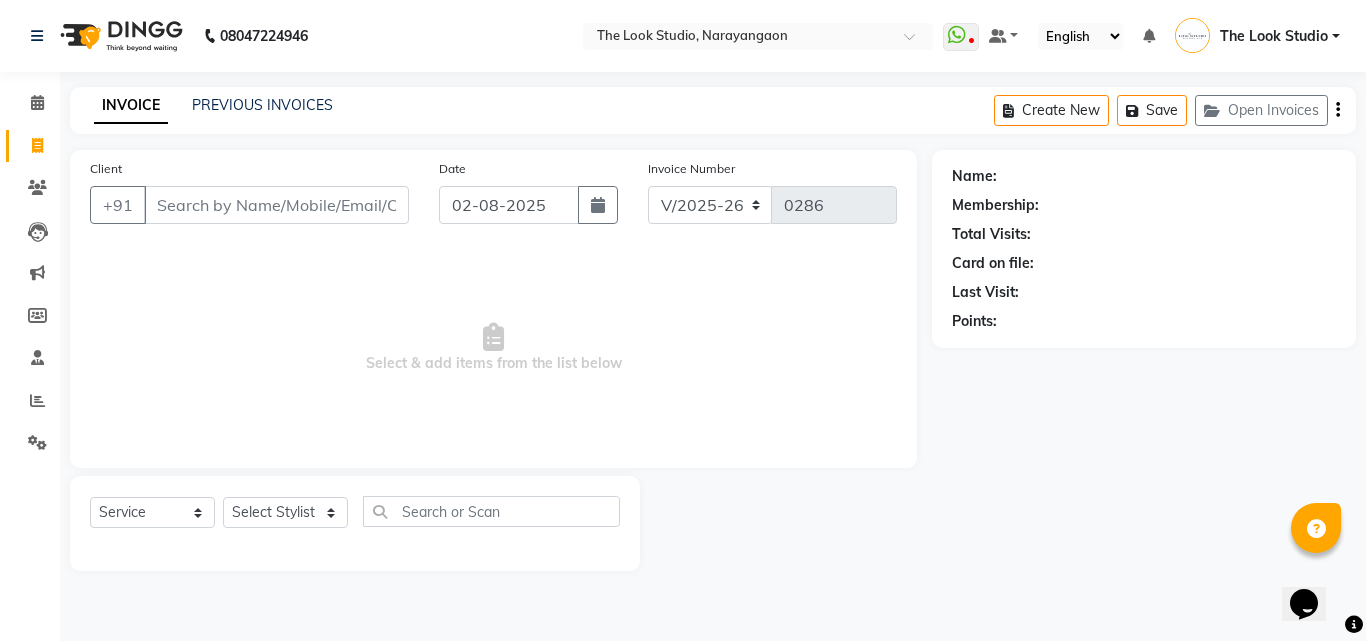 click on "Client" at bounding box center [276, 205] 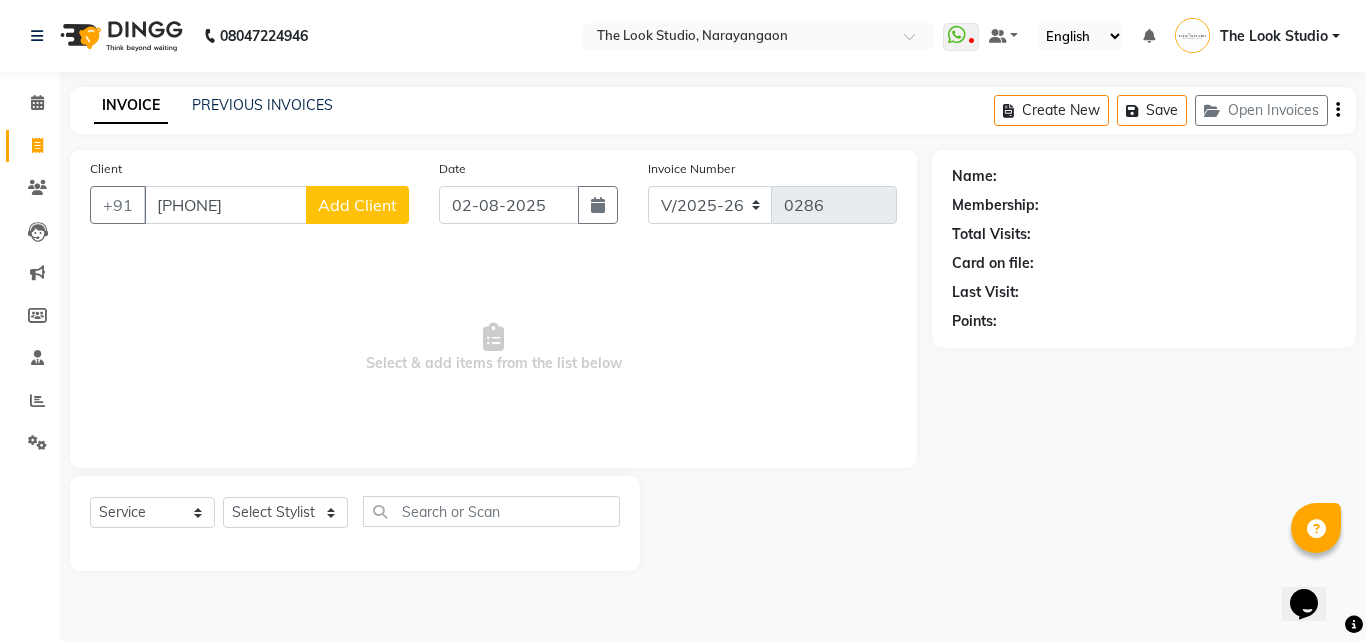 type on "[PHONE]" 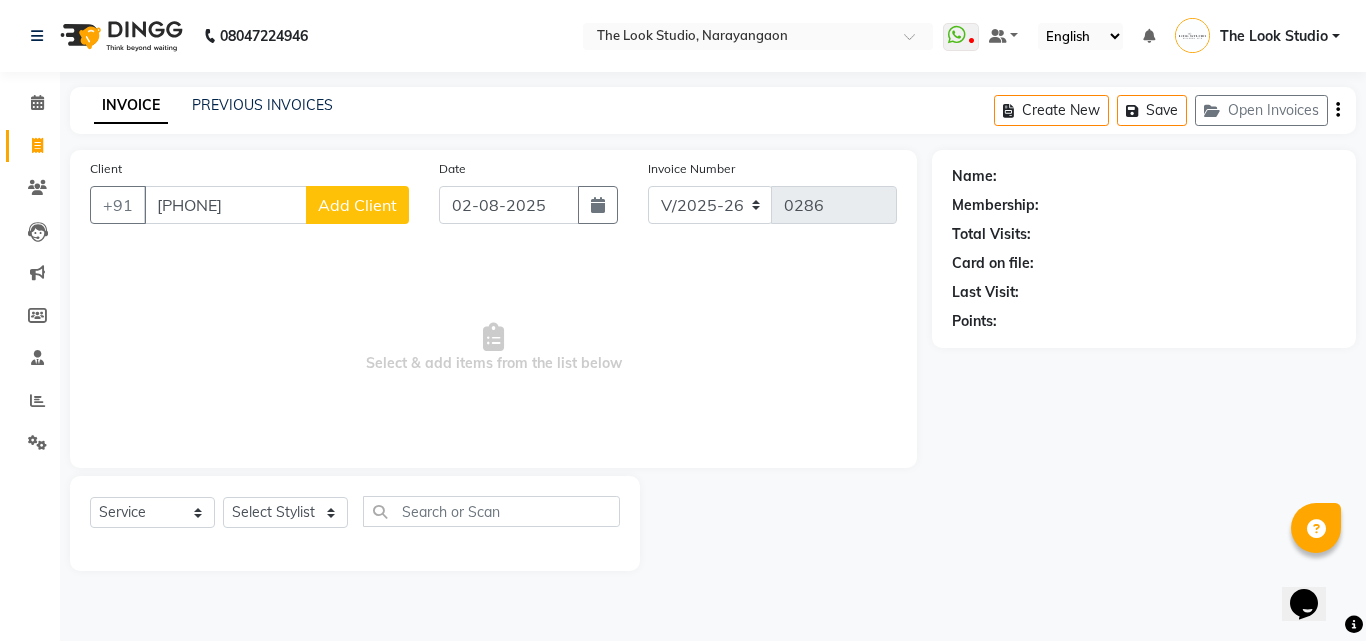 select on "22" 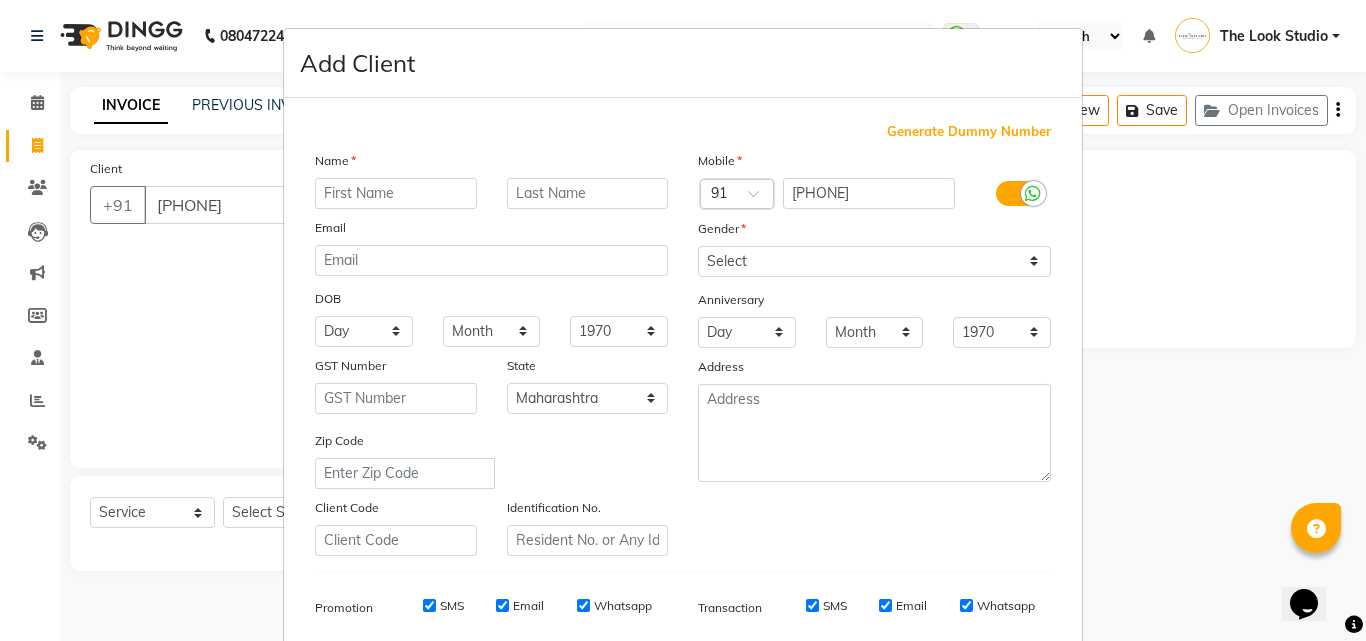 click at bounding box center [396, 193] 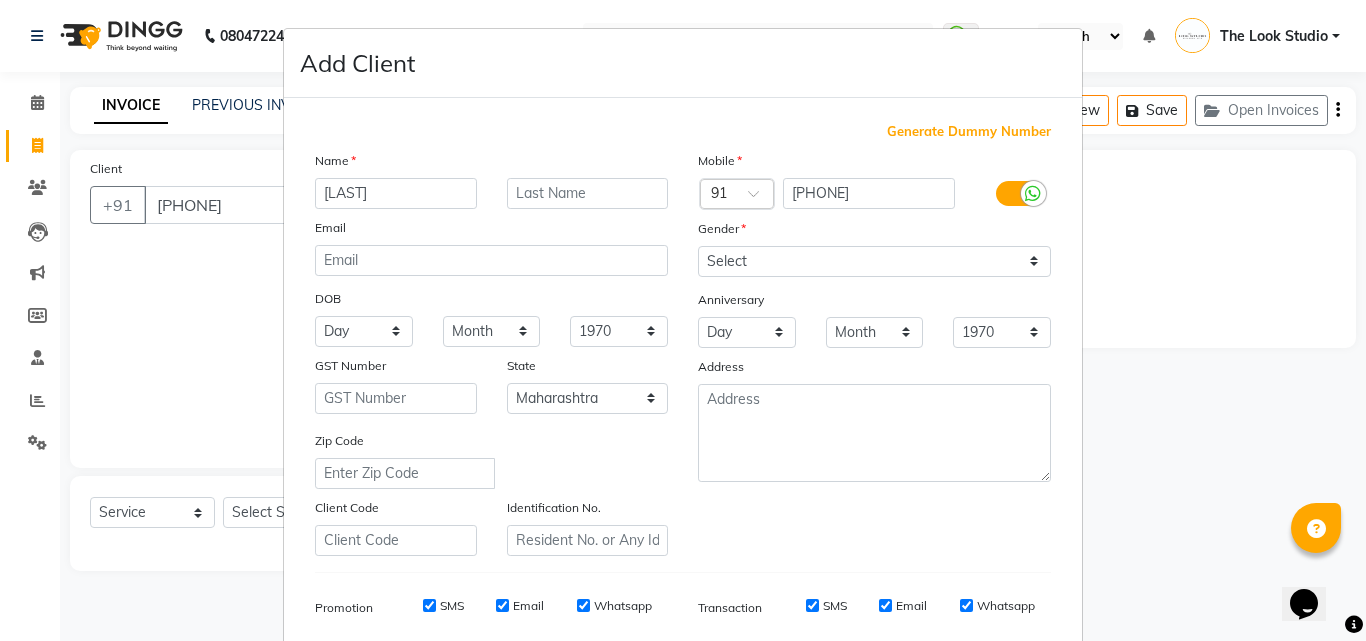 type on "[LAST]" 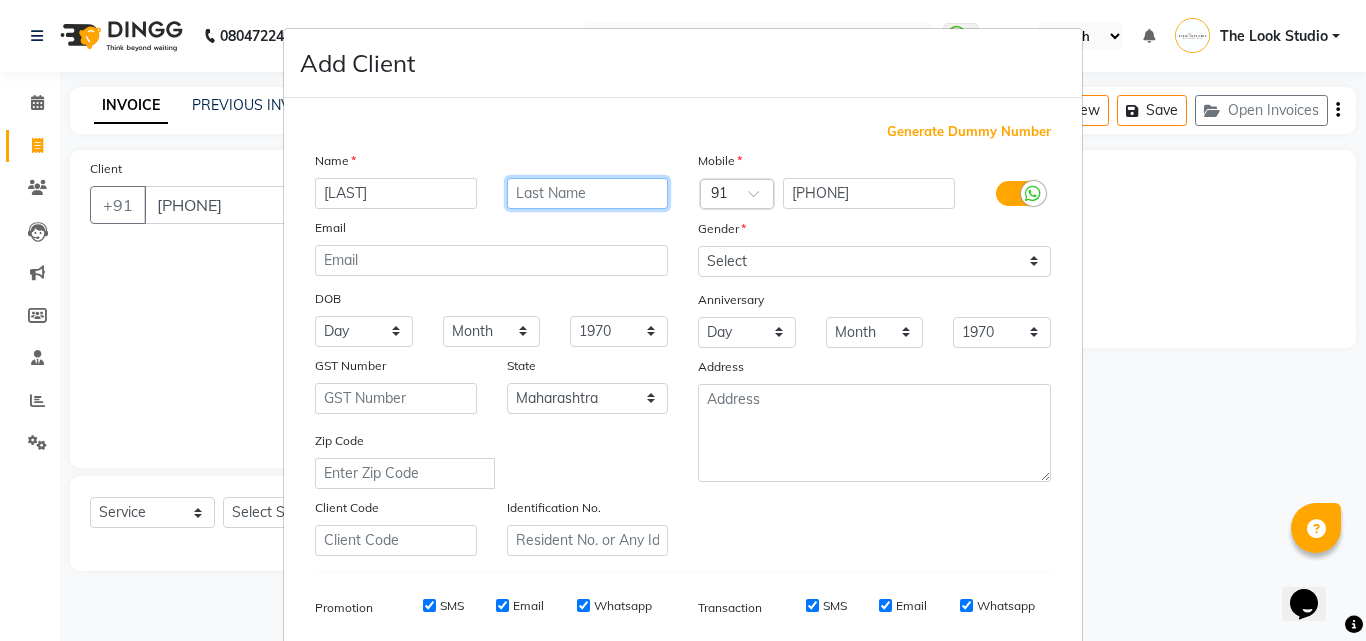 click at bounding box center [588, 193] 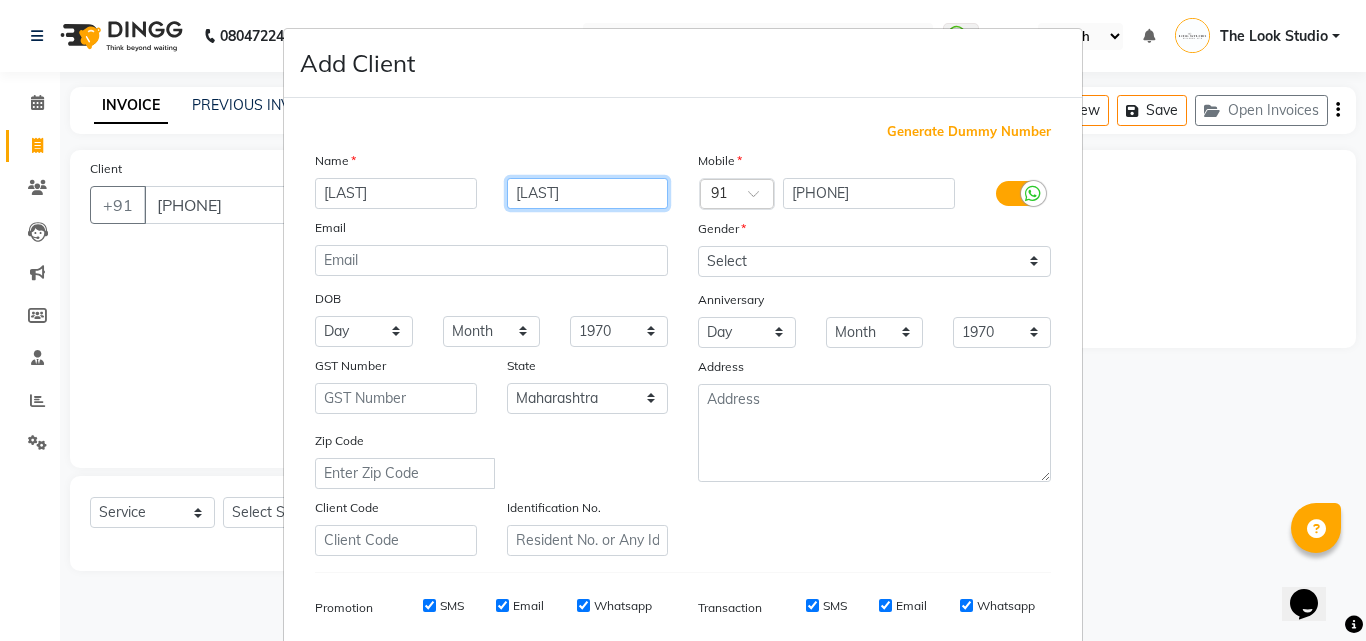 type on "[LAST]" 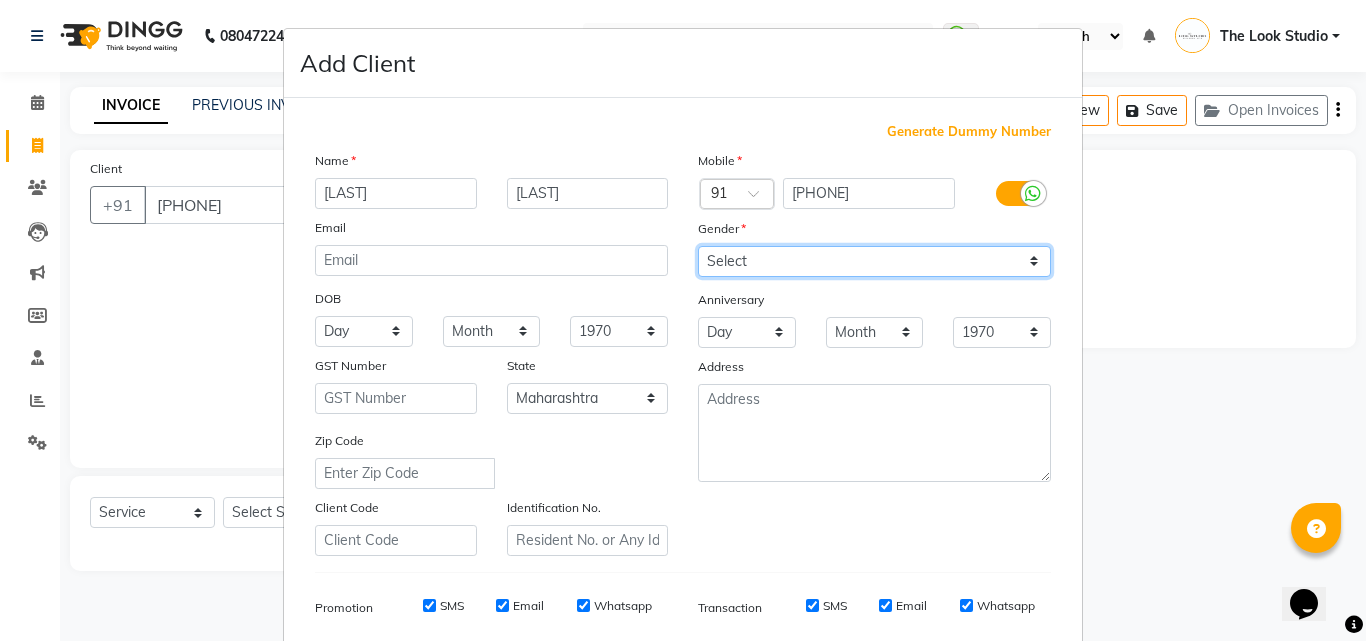 click on "Select Male Female Other Prefer Not To Say" at bounding box center [874, 261] 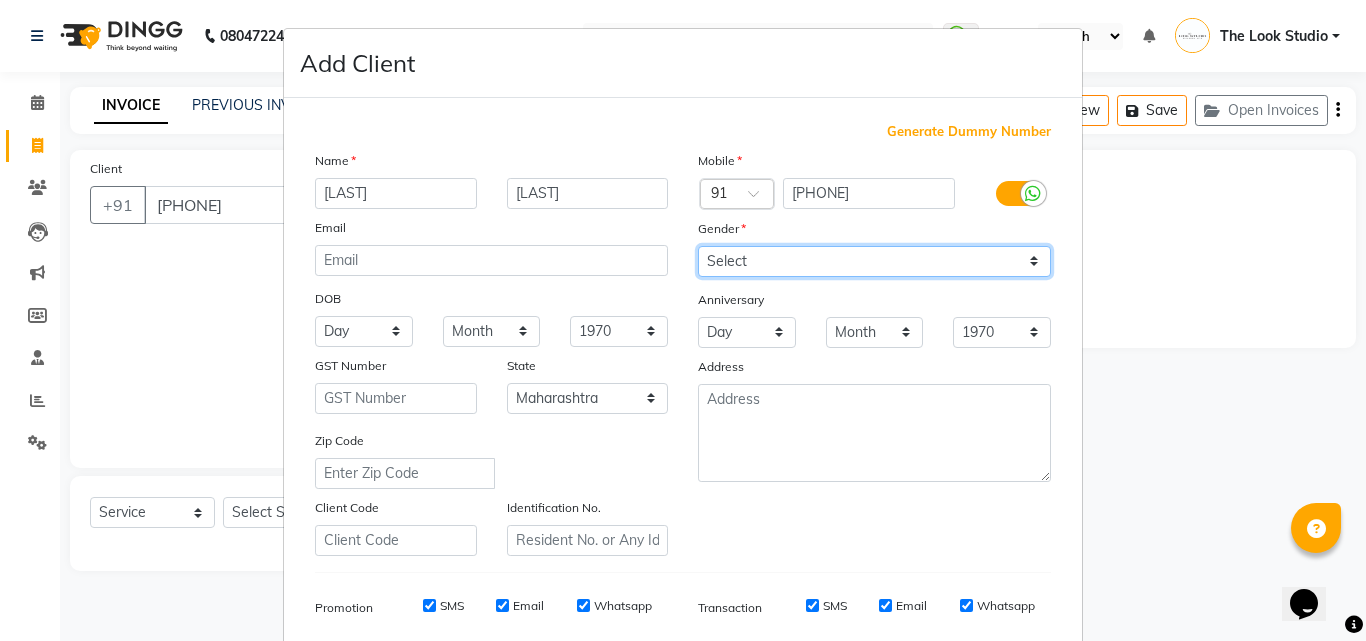select on "female" 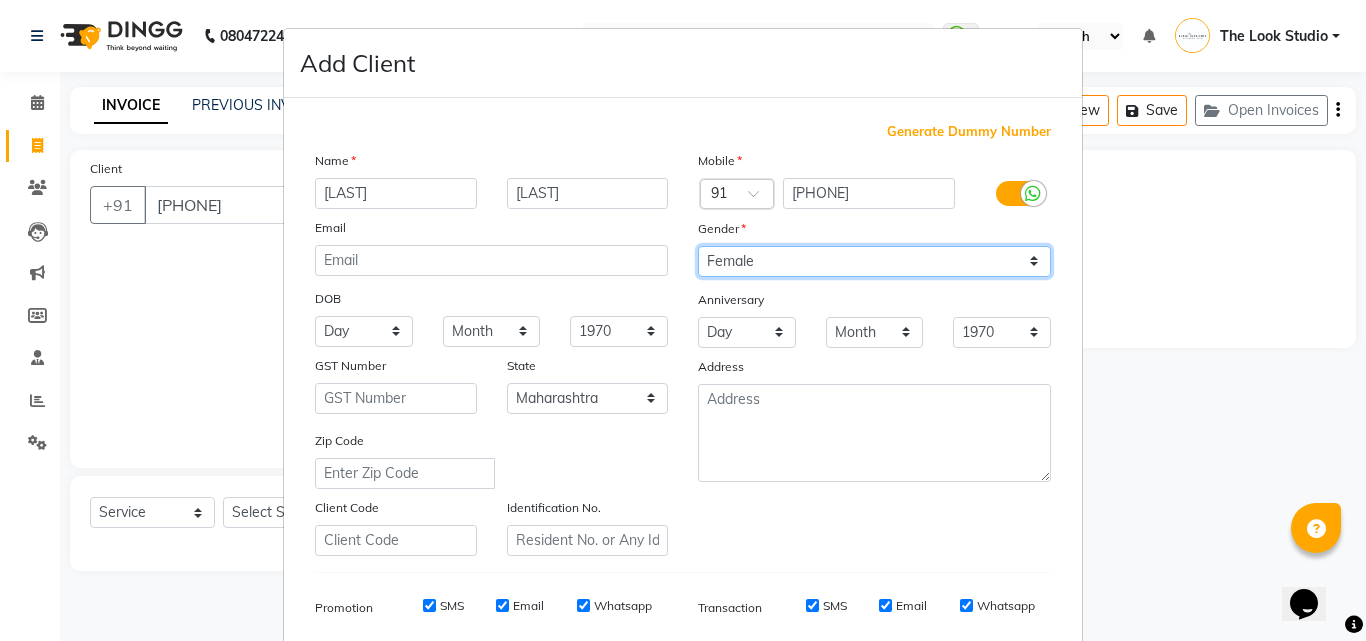 click on "Select Male Female Other Prefer Not To Say" at bounding box center (874, 261) 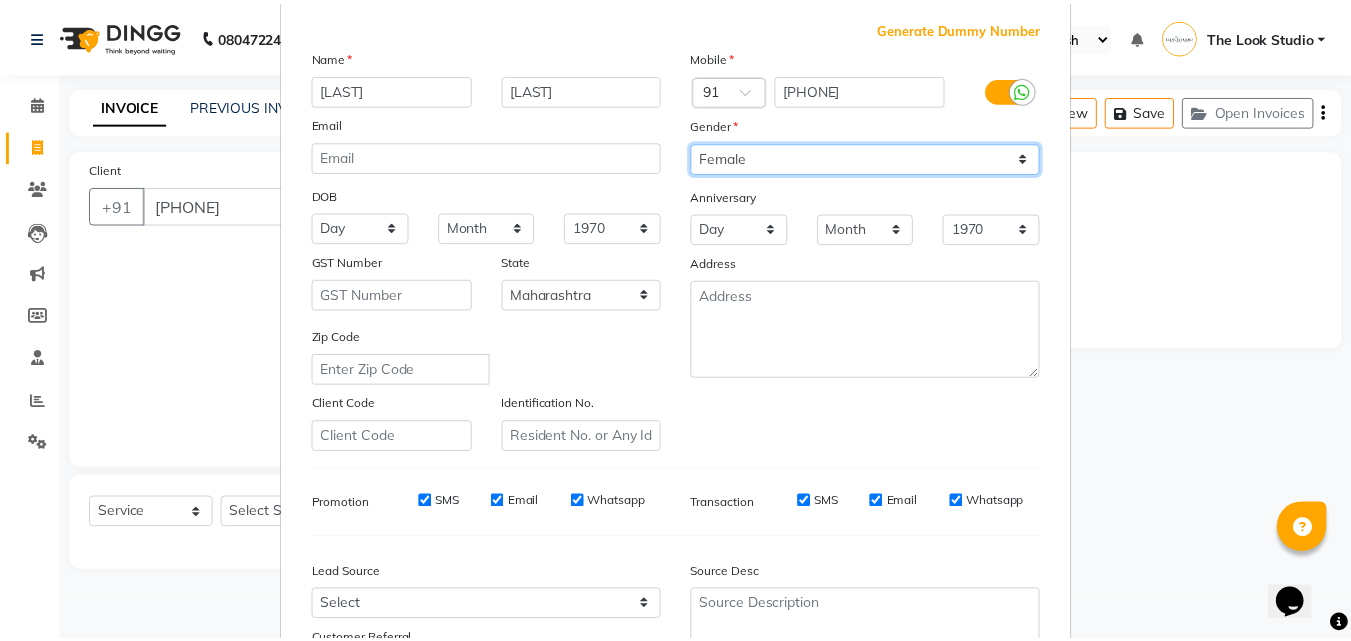 scroll, scrollTop: 282, scrollLeft: 0, axis: vertical 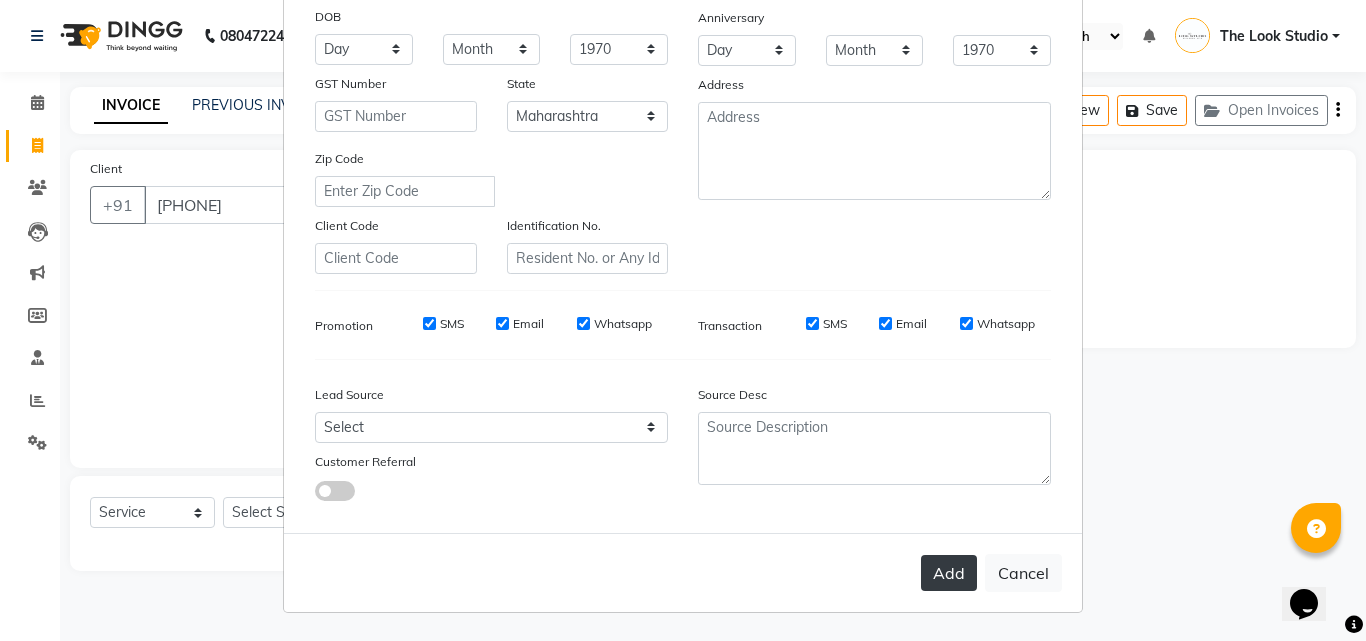 click on "Add" at bounding box center (949, 573) 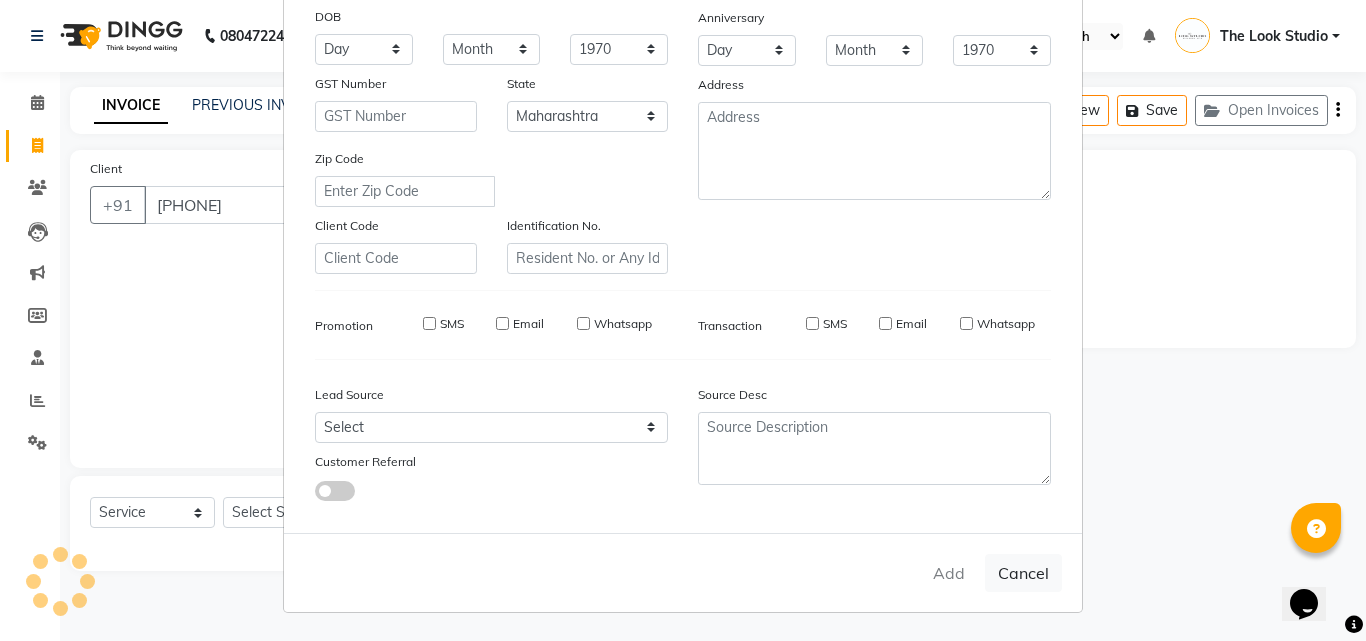 type 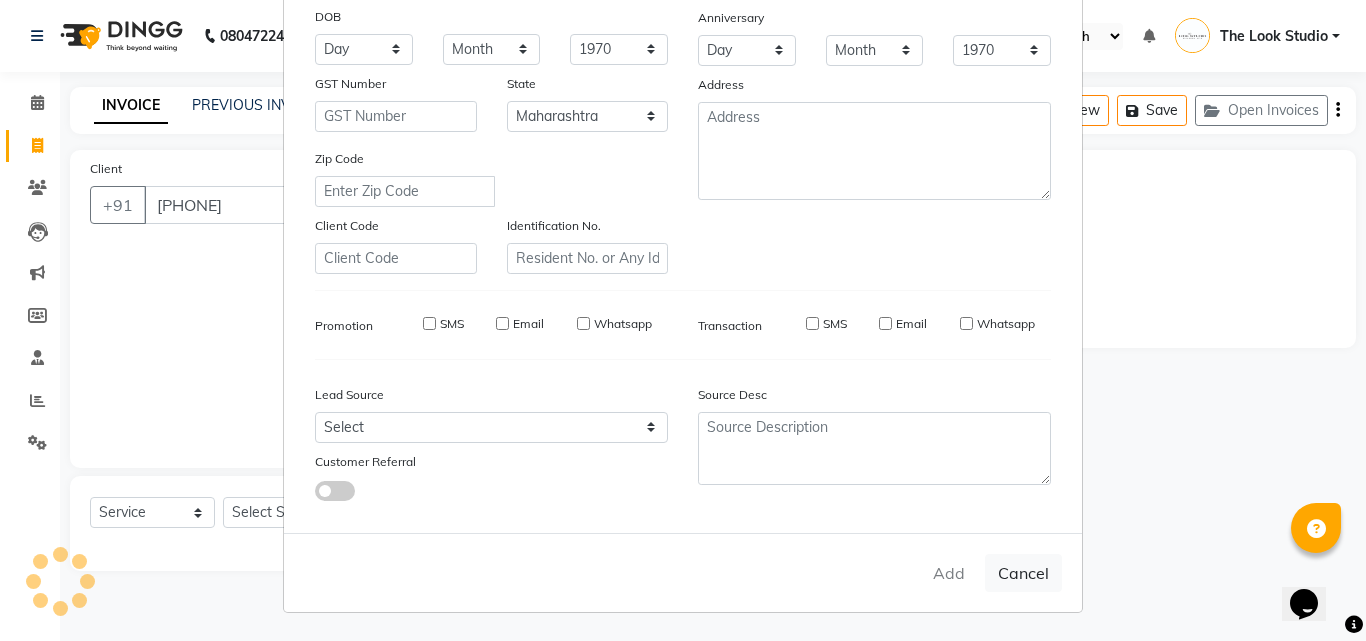 type 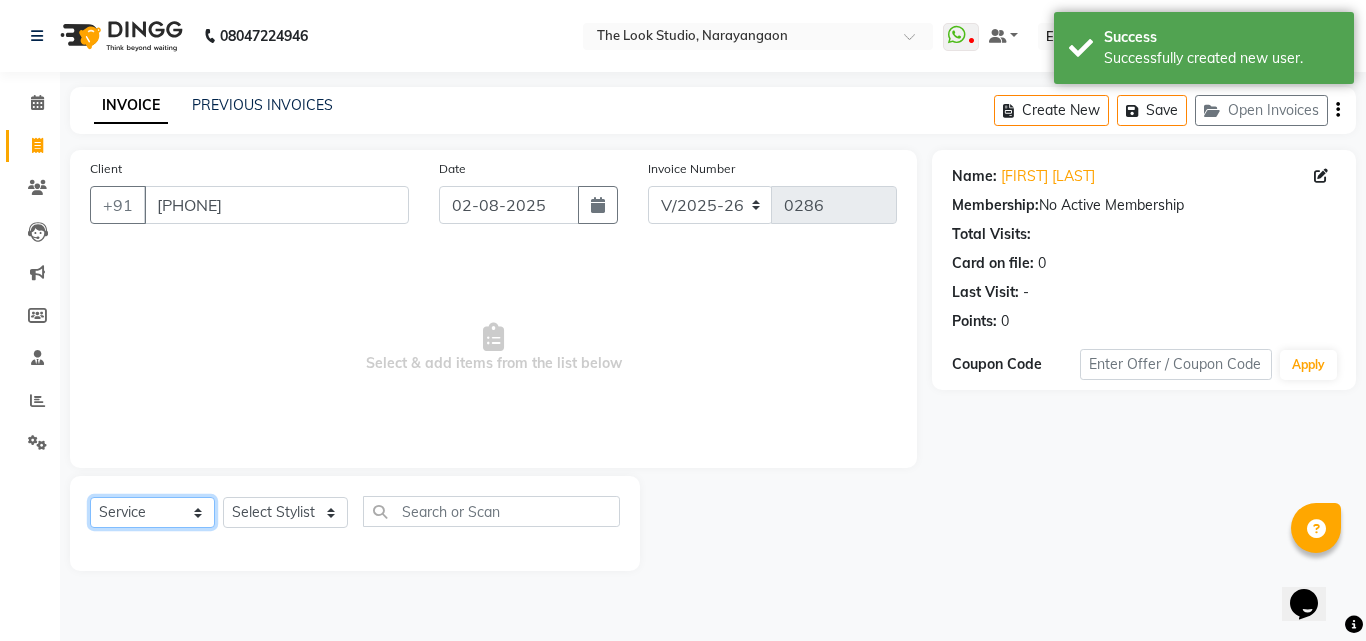 click on "Select  Service  Product  Membership  Package Voucher Prepaid Gift Card" 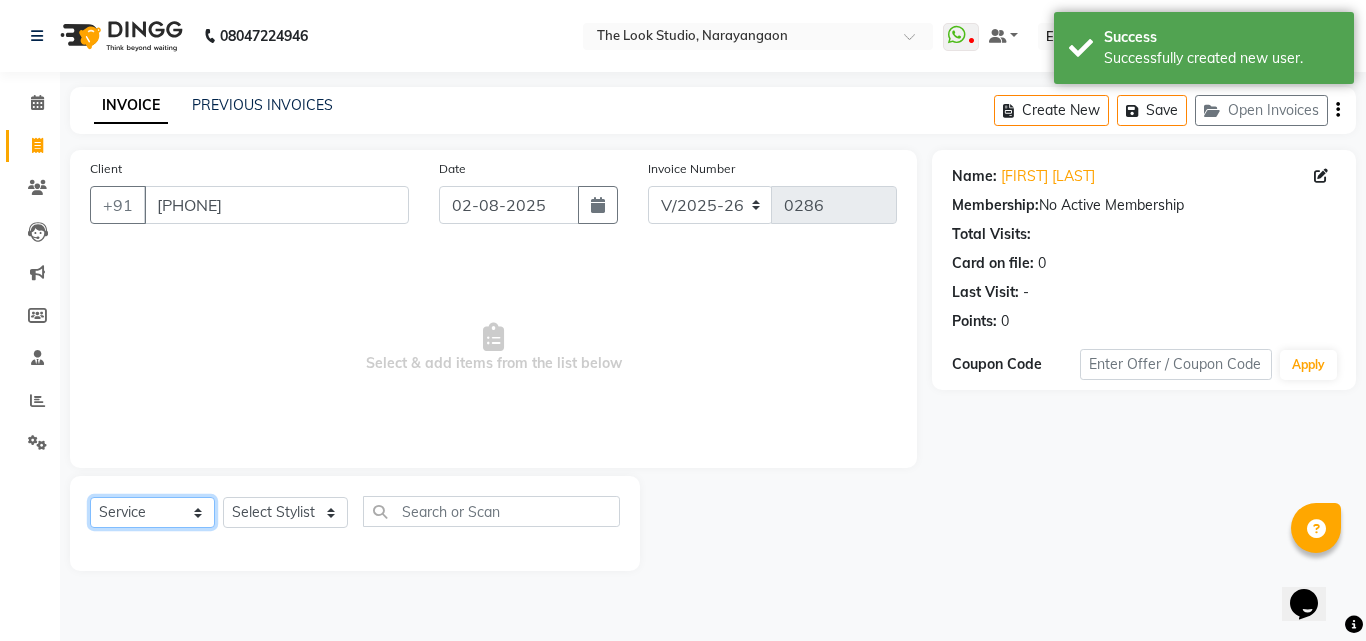 click on "Select  Service  Product  Membership  Package Voucher Prepaid Gift Card" 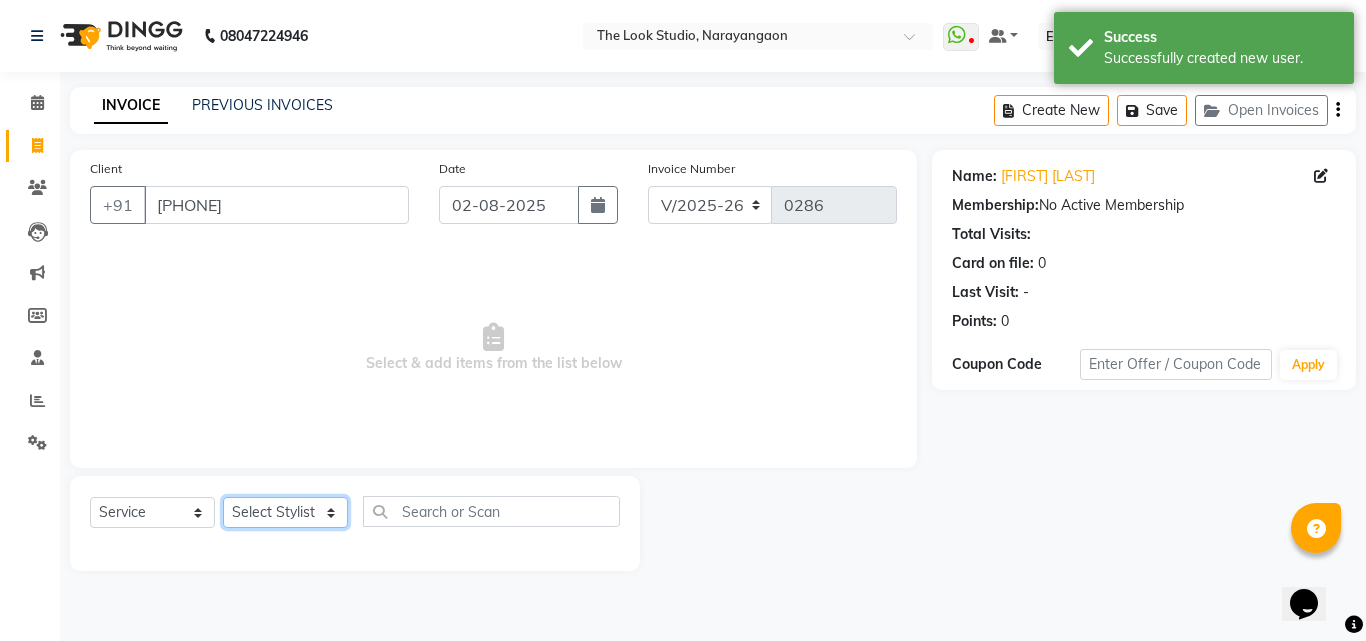 click on "Select Stylist Sanjivni The Look Studio" 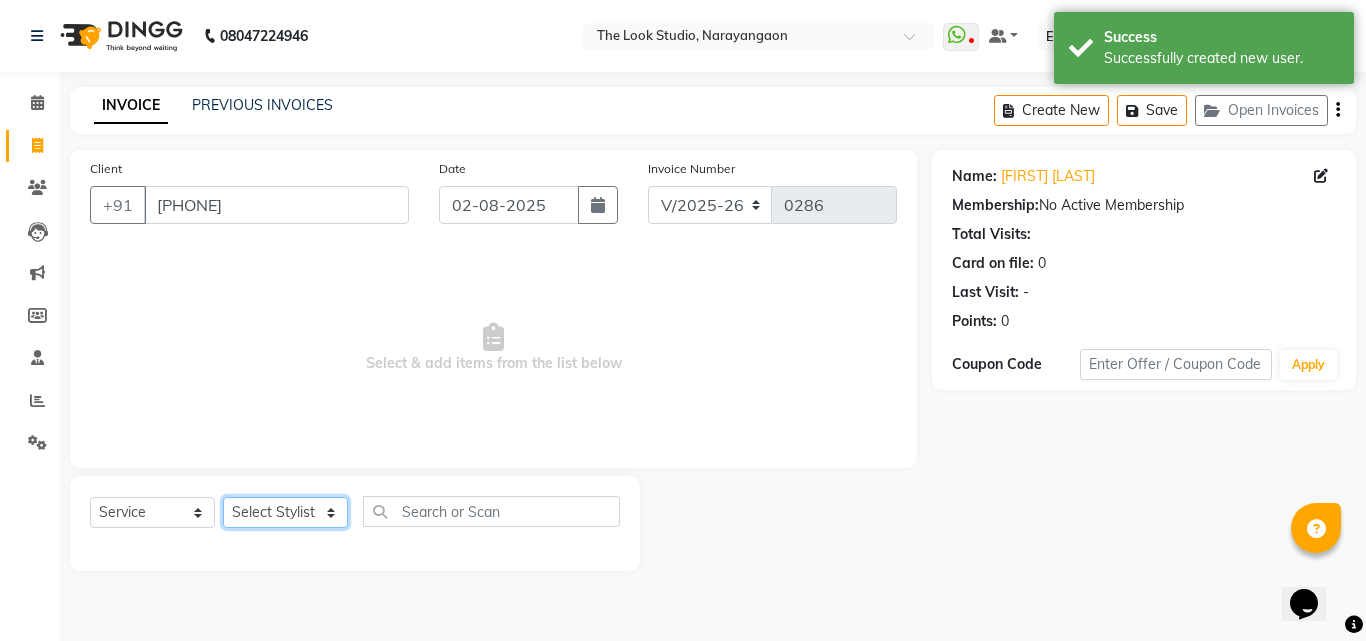 select on "86392" 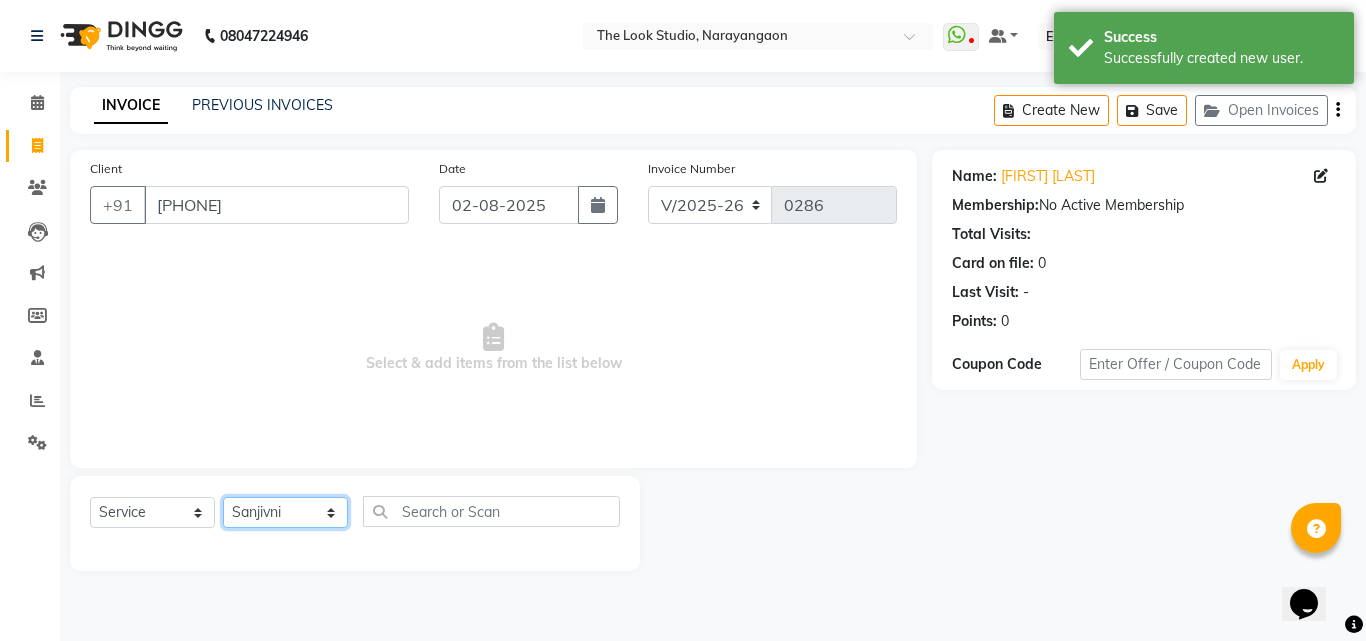 click on "Select Stylist Sanjivni The Look Studio" 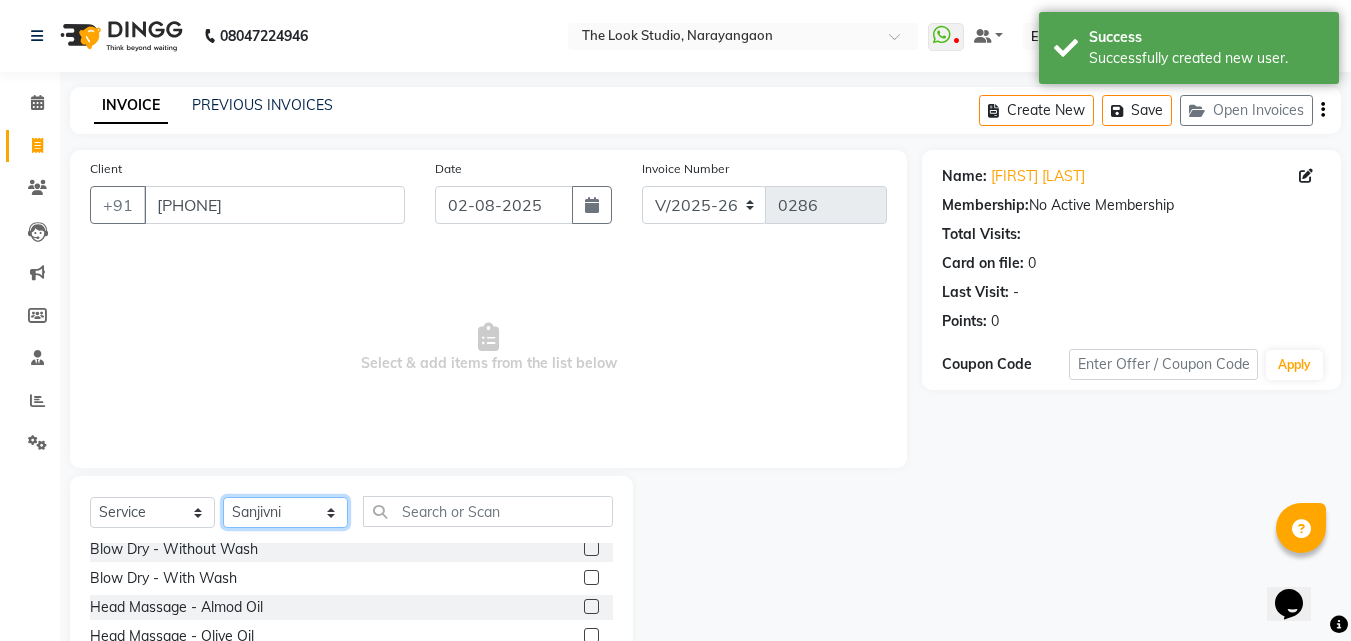 scroll, scrollTop: 500, scrollLeft: 0, axis: vertical 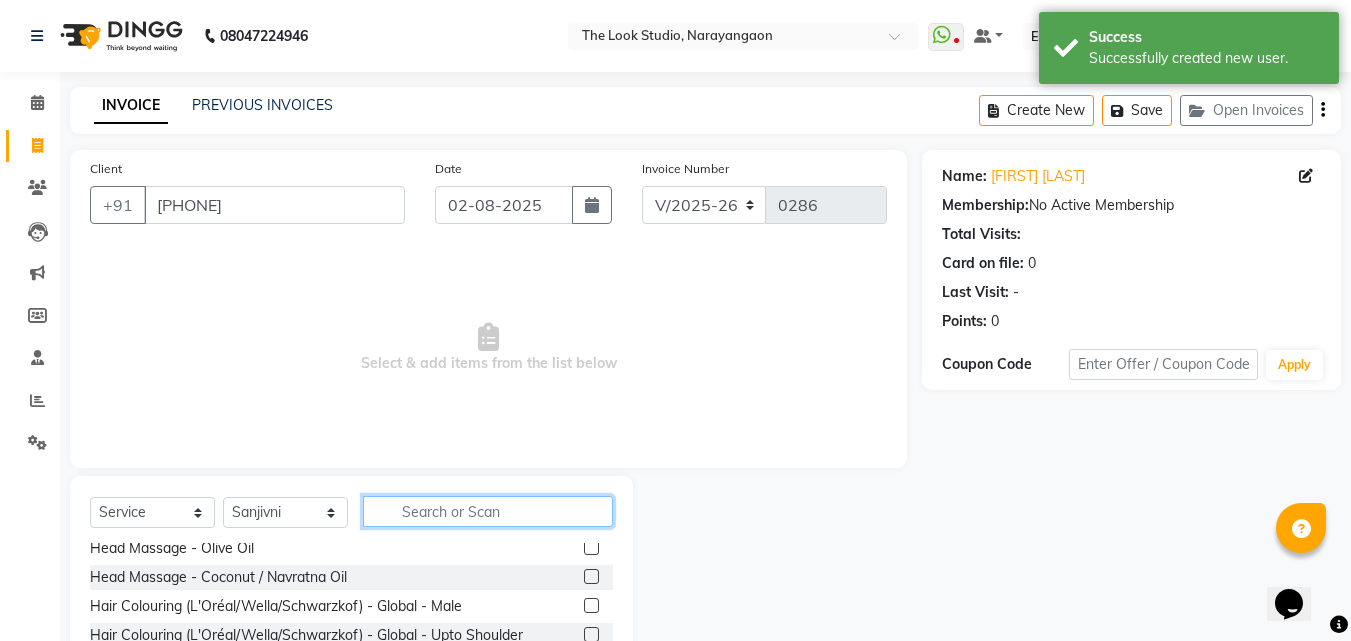 click 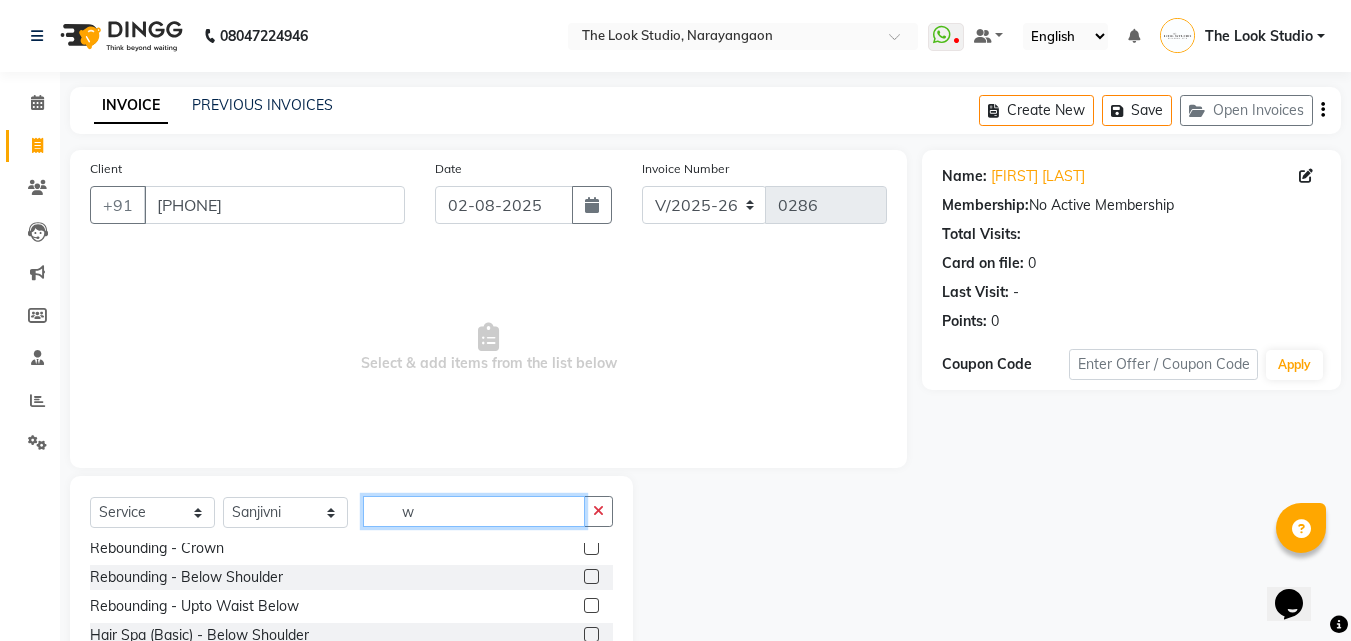 scroll, scrollTop: 152, scrollLeft: 0, axis: vertical 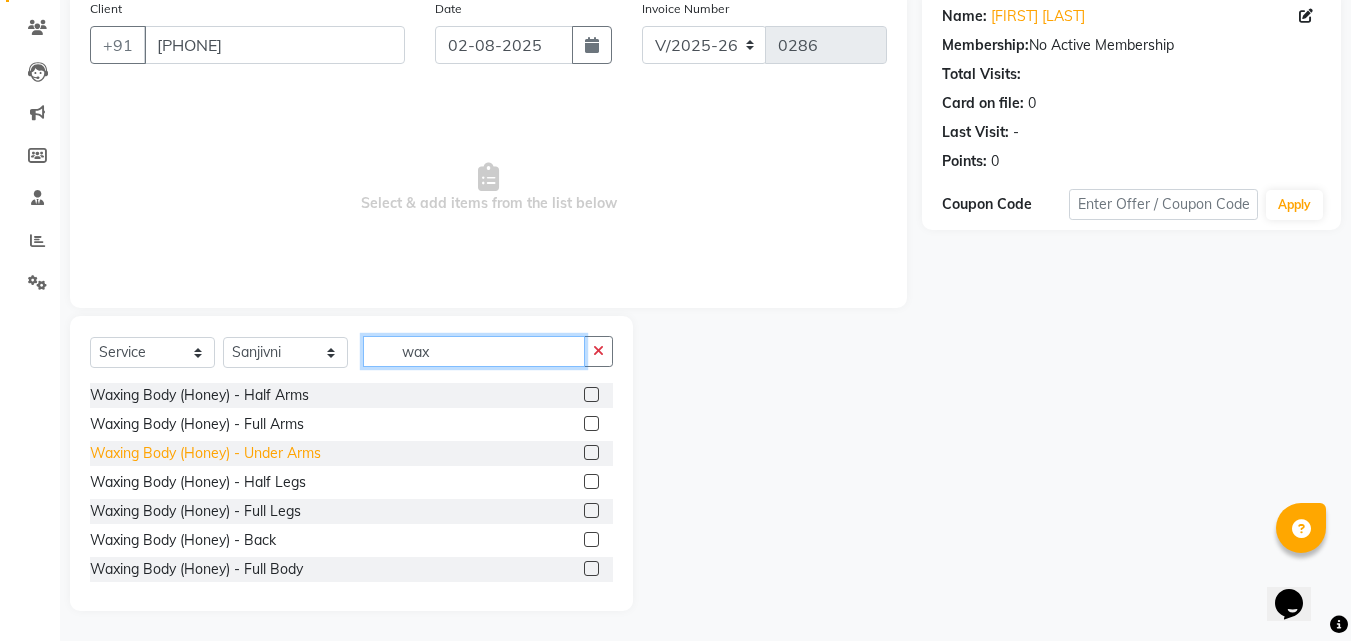 type on "wax" 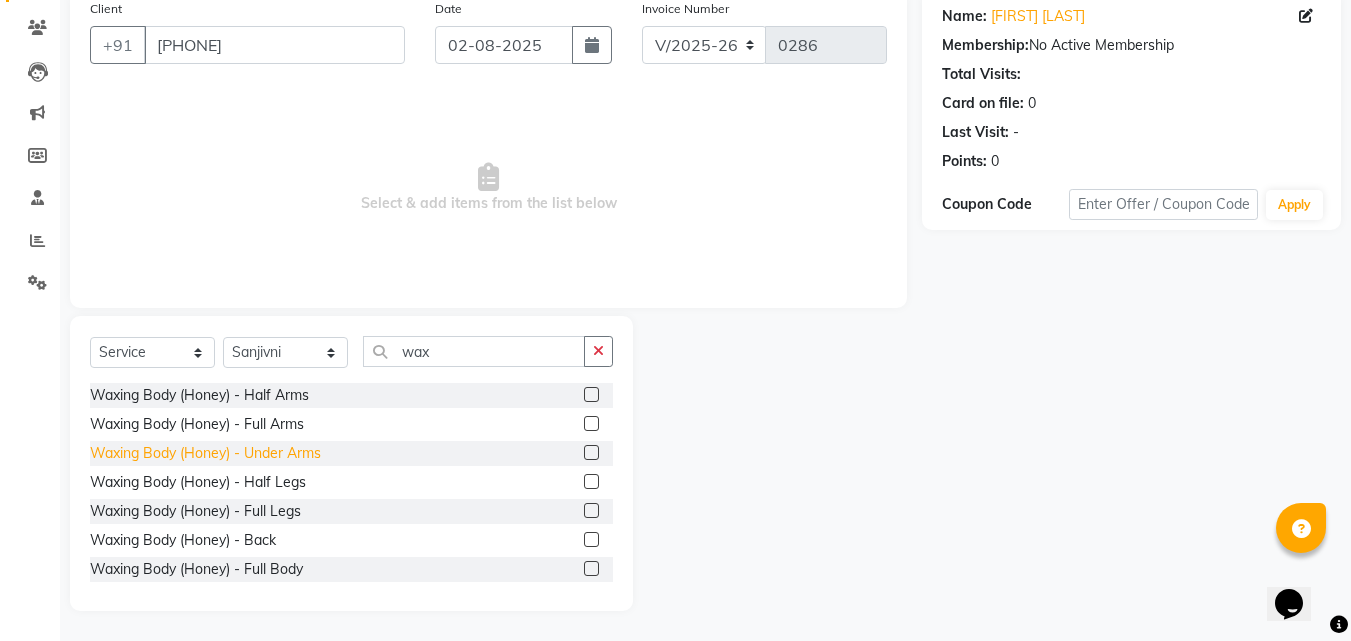 click on "Waxing Body (Honey) - Under Arms" 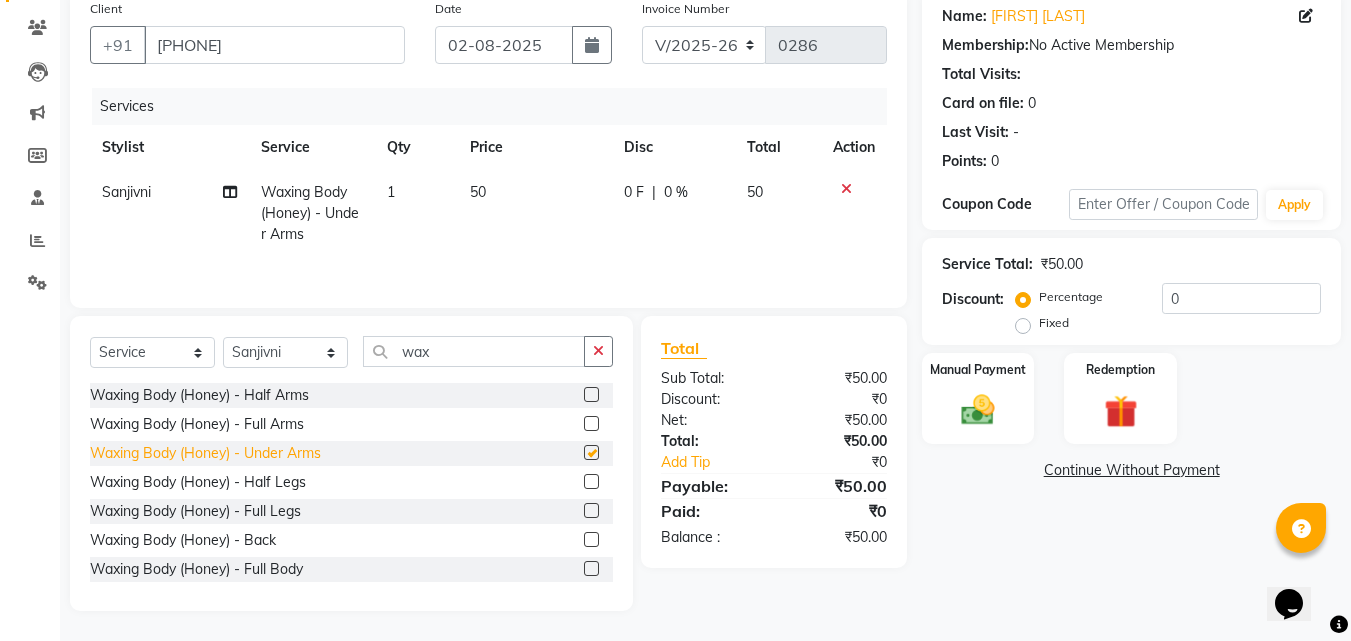 checkbox on "false" 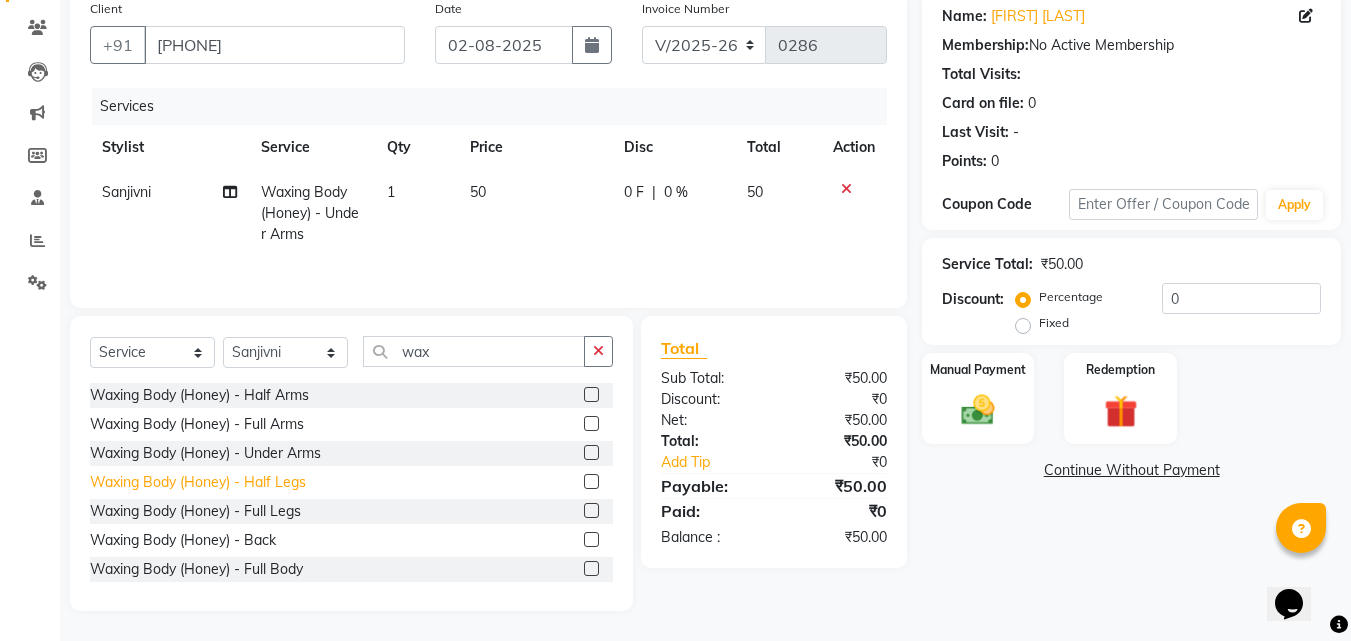 click on "Waxing Body (Honey) - Half Legs" 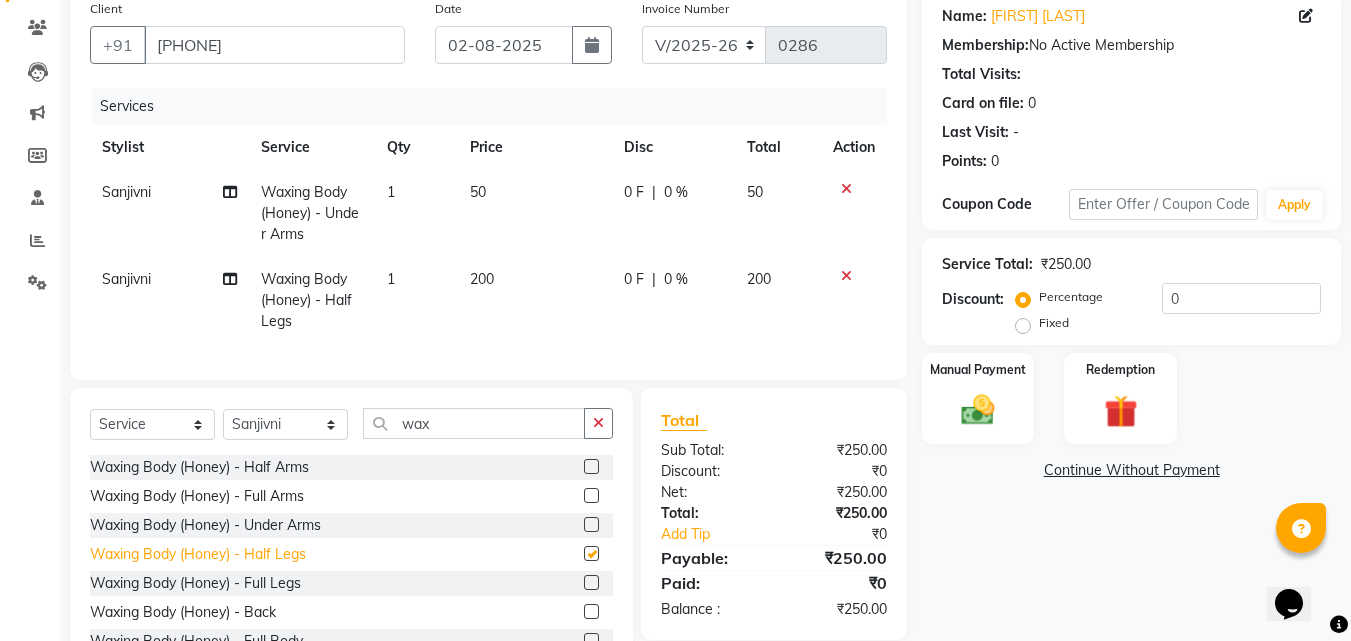 checkbox on "false" 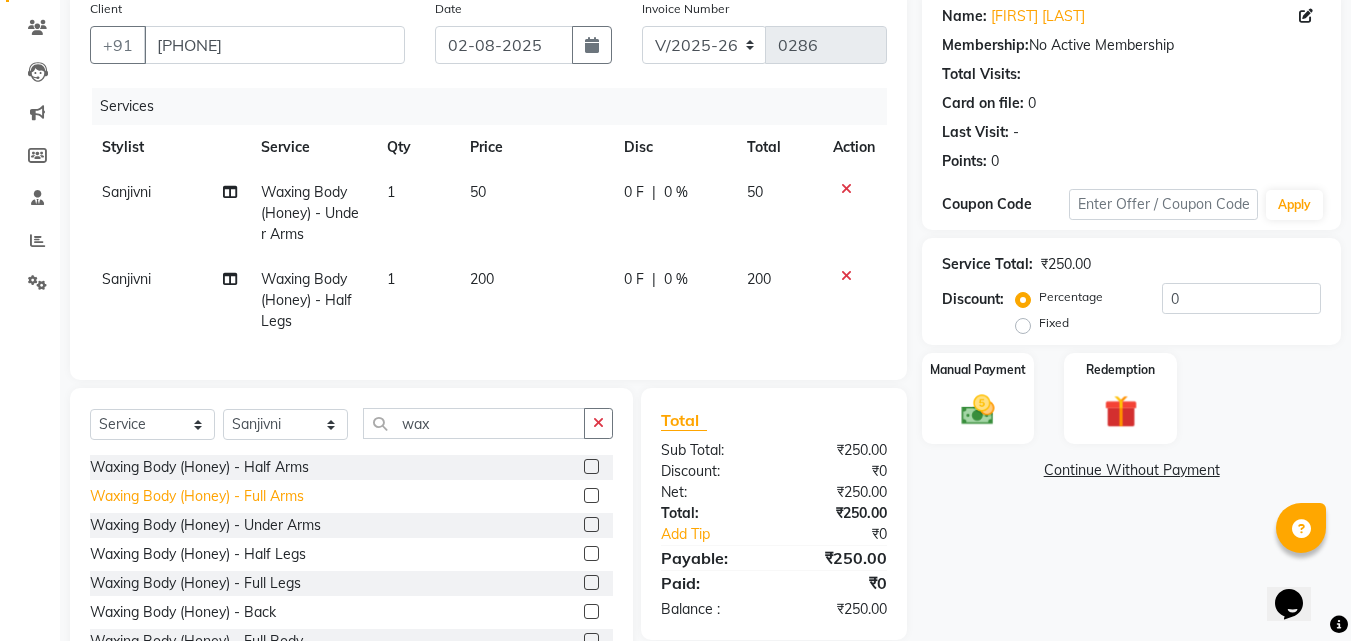 click on "Waxing Body (Honey) - Full Arms" 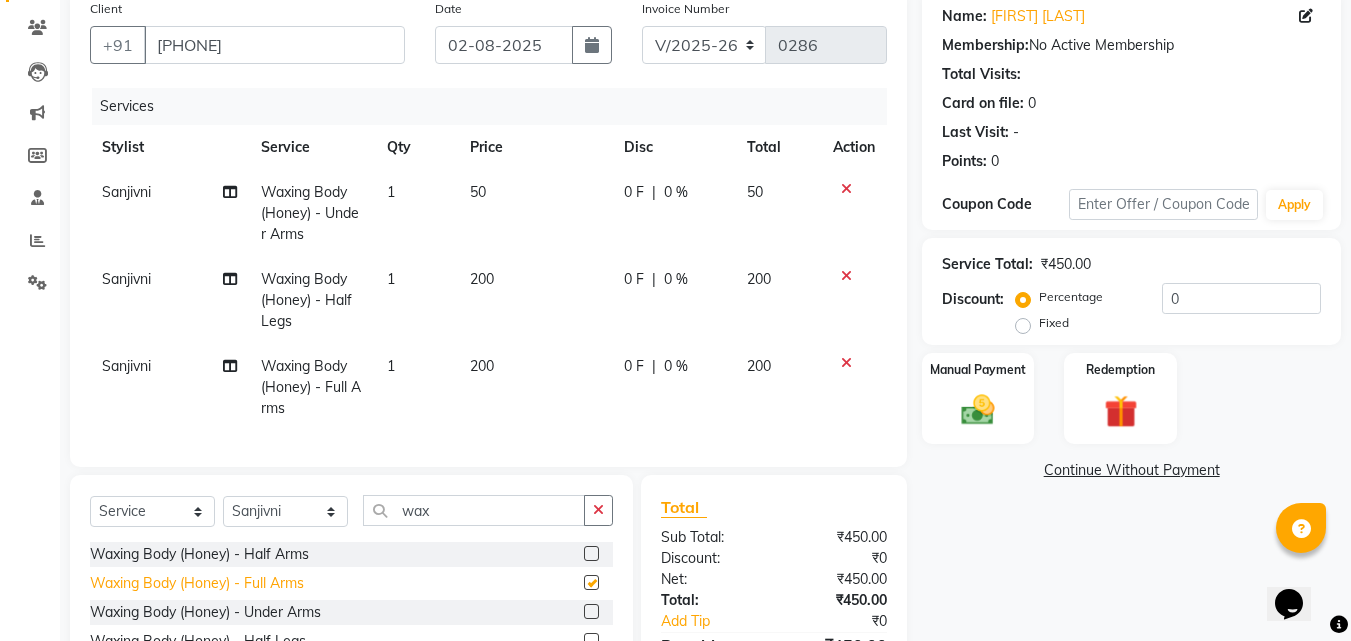 checkbox on "false" 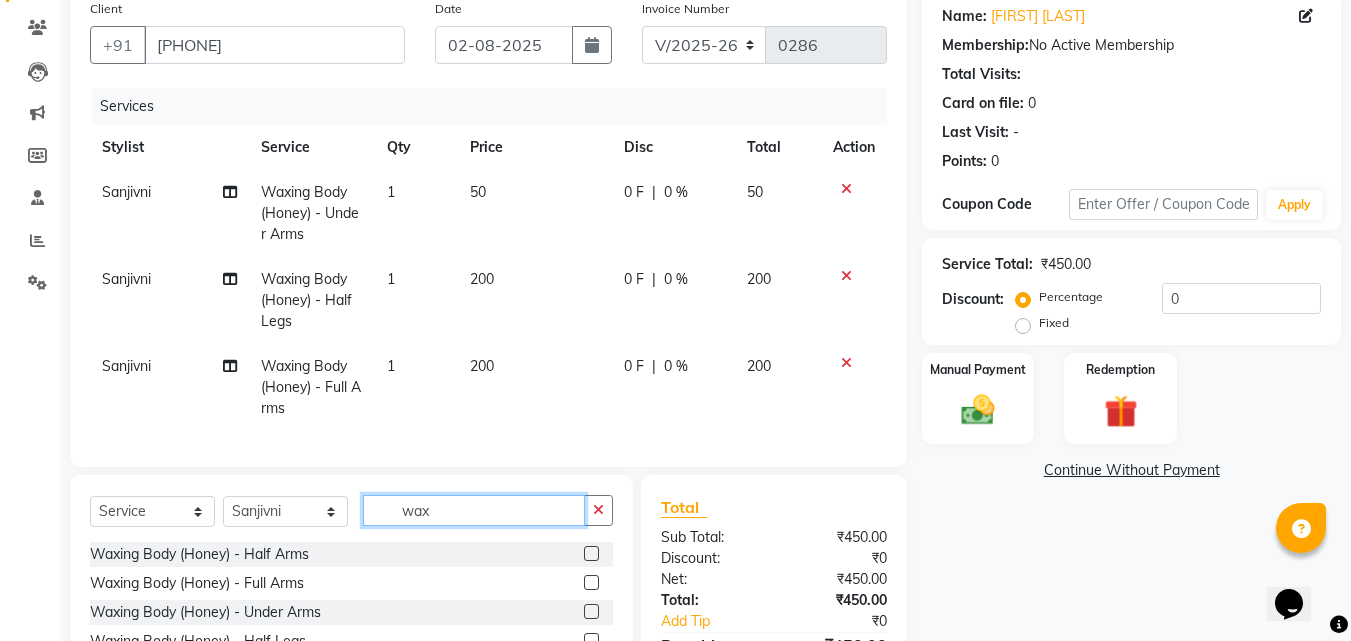 click on "wax" 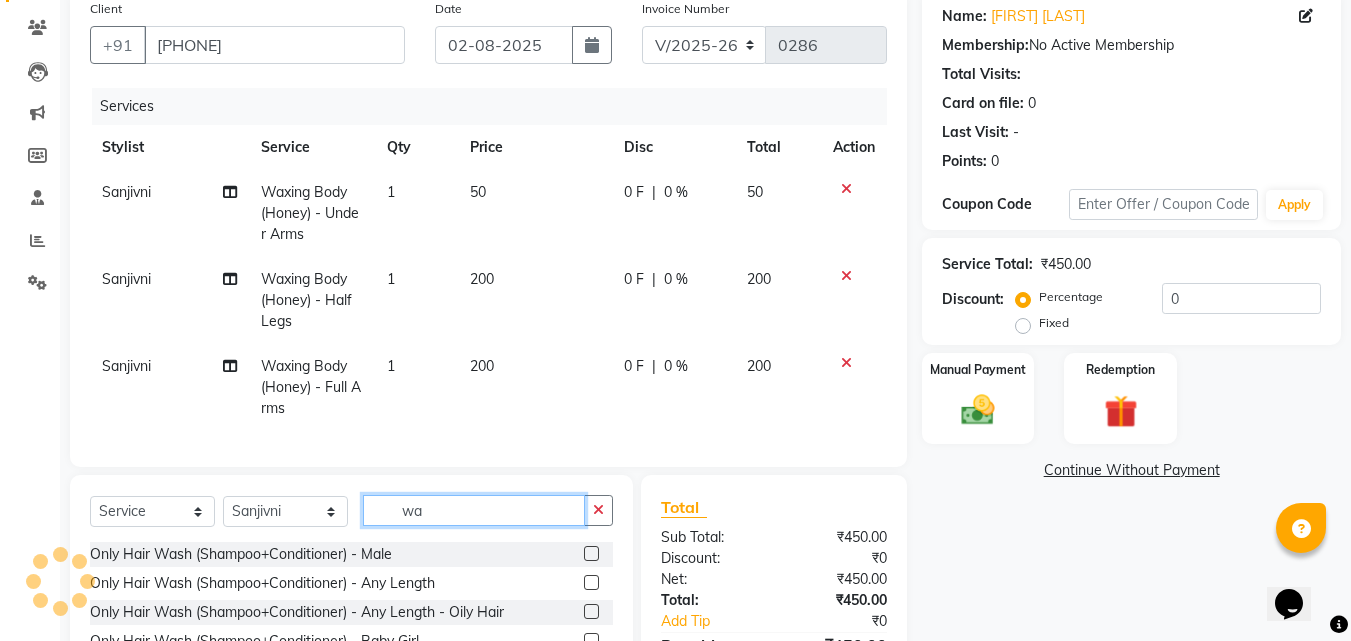 type on "w" 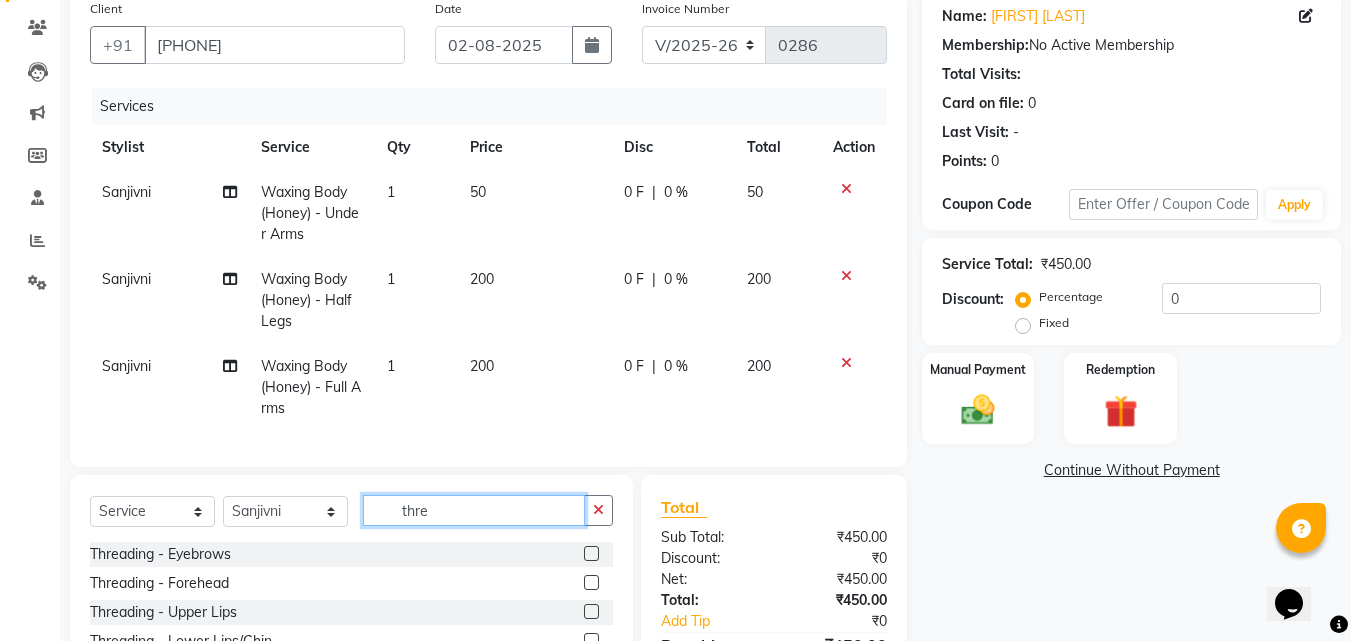 type on "thre" 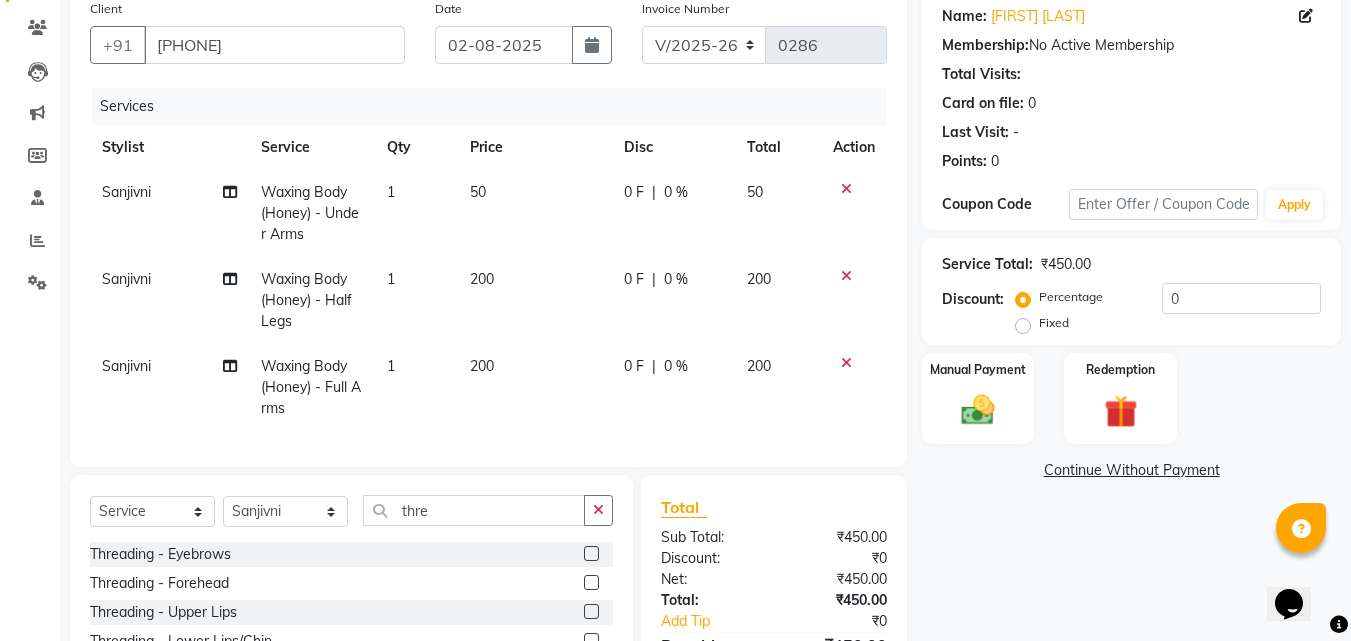 click 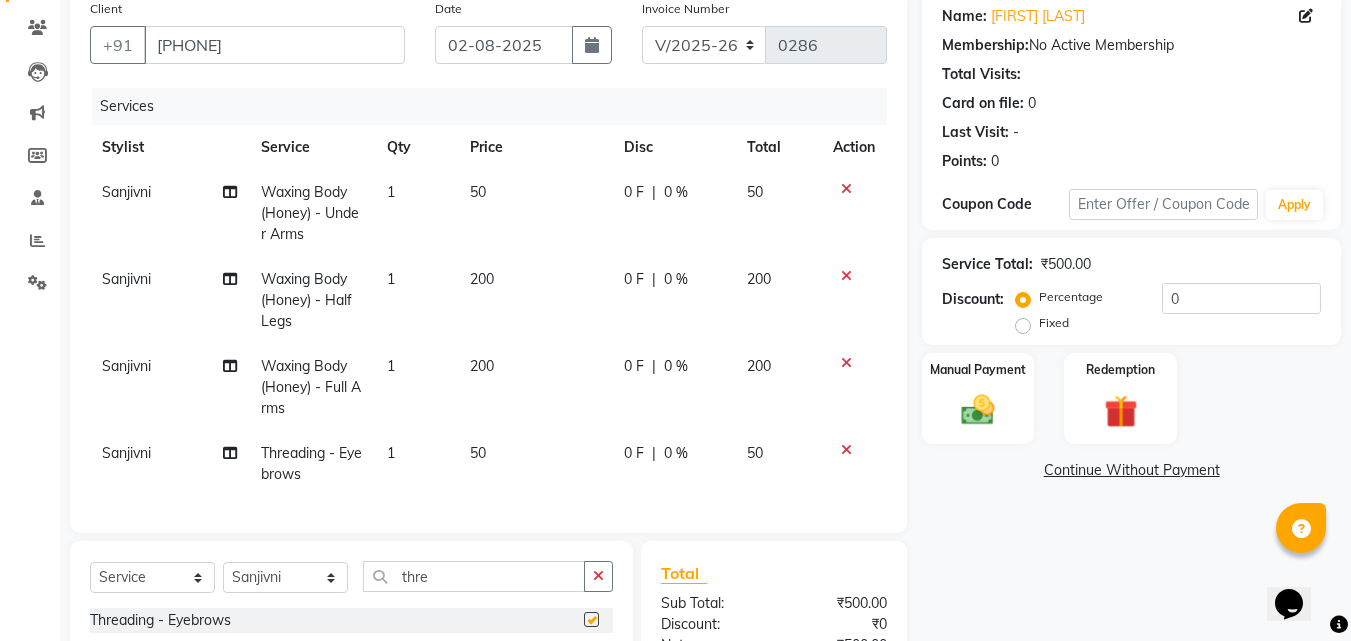 checkbox on "false" 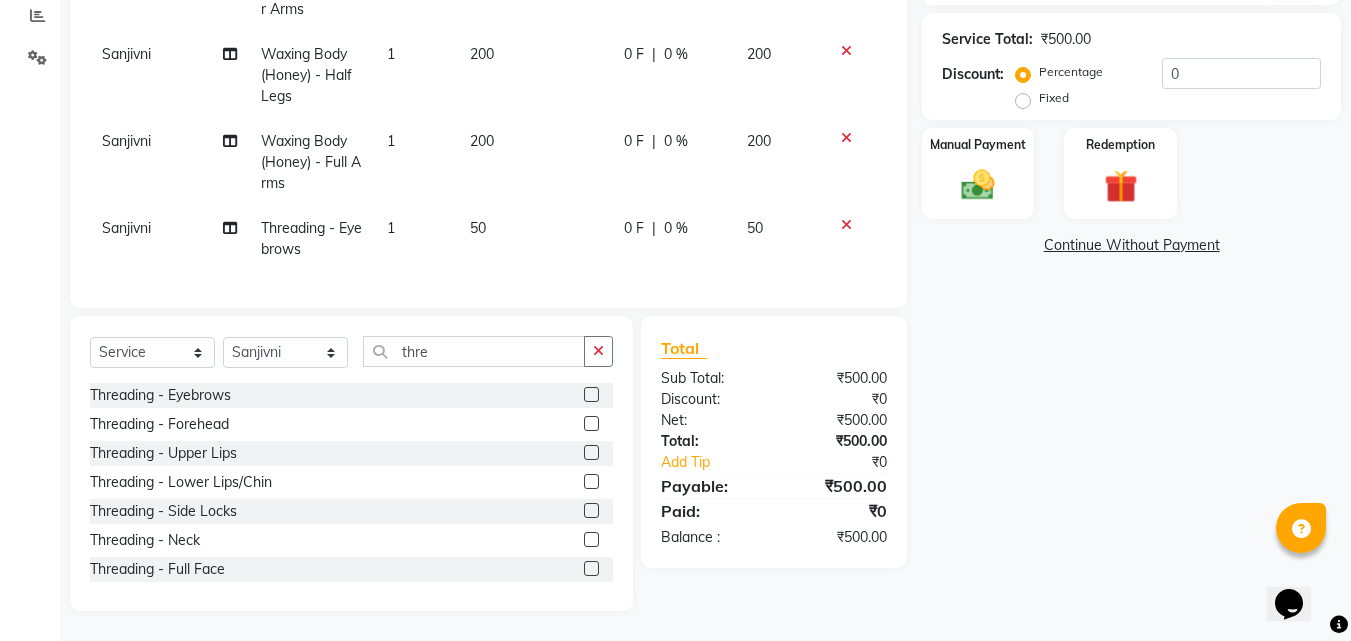 scroll, scrollTop: 400, scrollLeft: 0, axis: vertical 